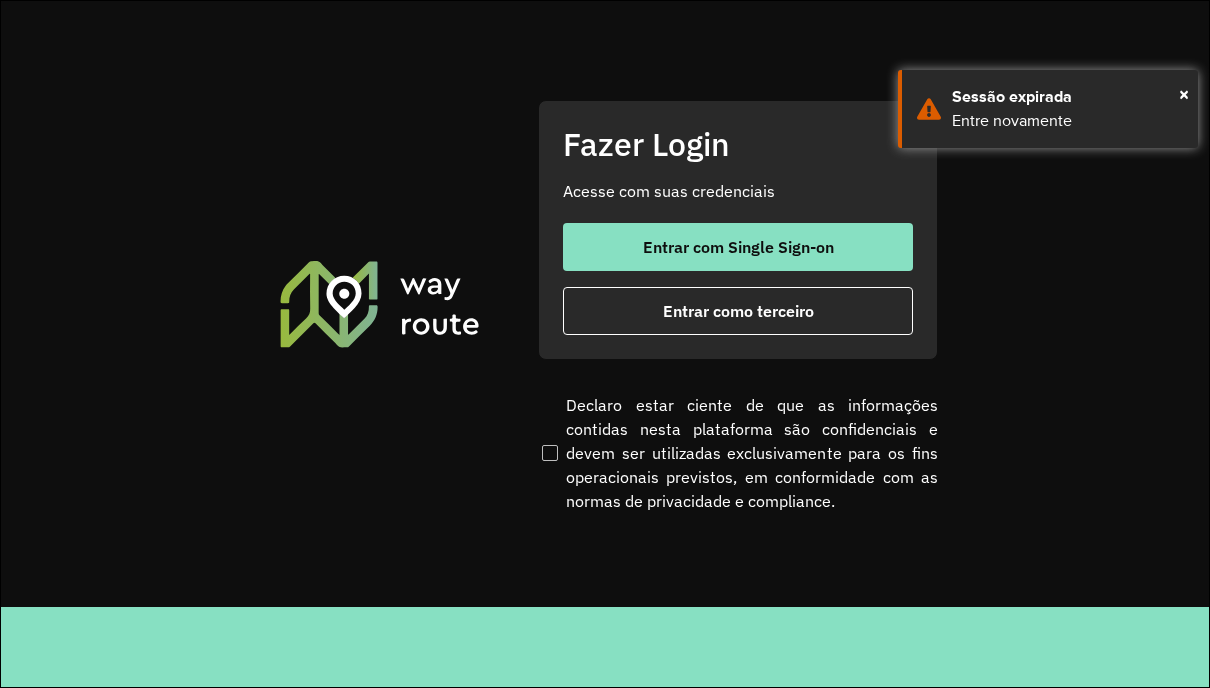 scroll, scrollTop: 0, scrollLeft: 0, axis: both 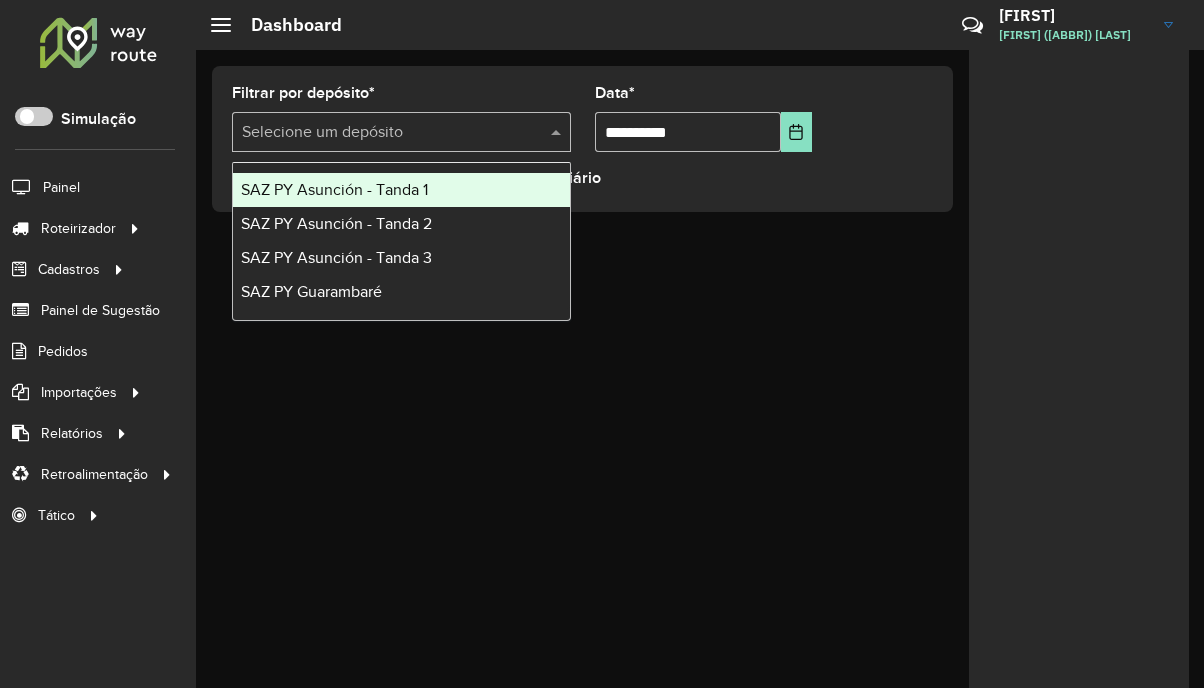 click on "Selecione um depósito" at bounding box center (401, 132) 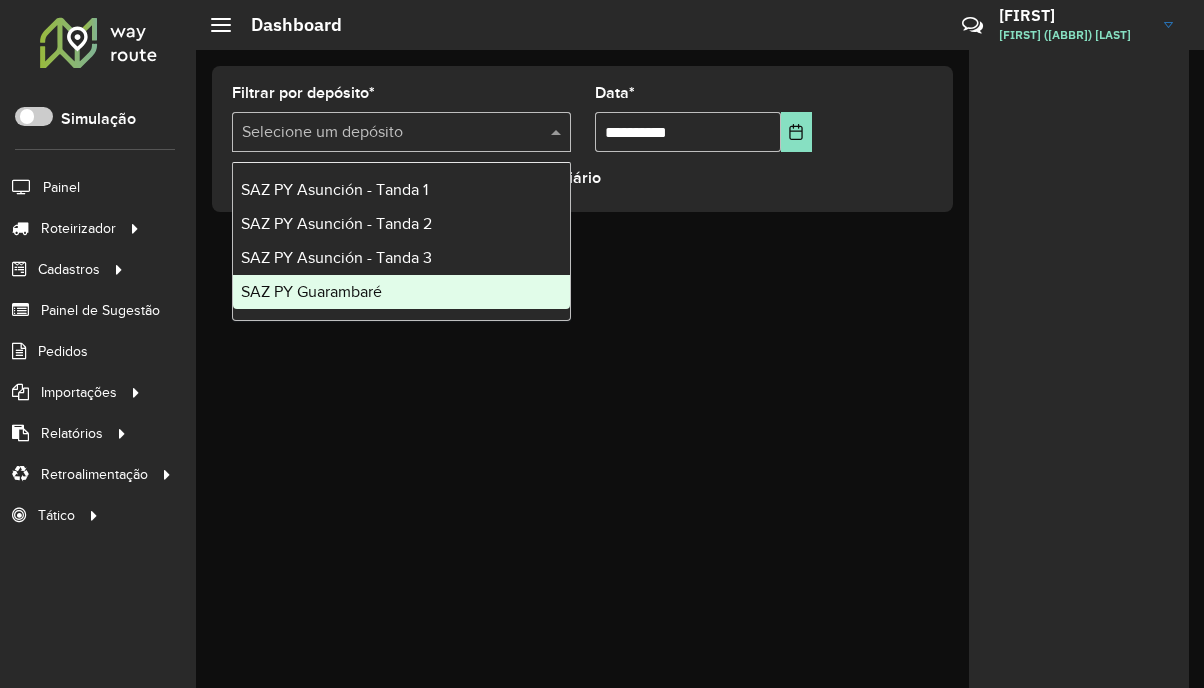 click on "SAZ PY Asunción - Tanda 1 SAZ PY Asunción - Tanda 2 SAZ PY Asunción - Tanda 3 SAZ PY Guarambaré" at bounding box center [401, 241] 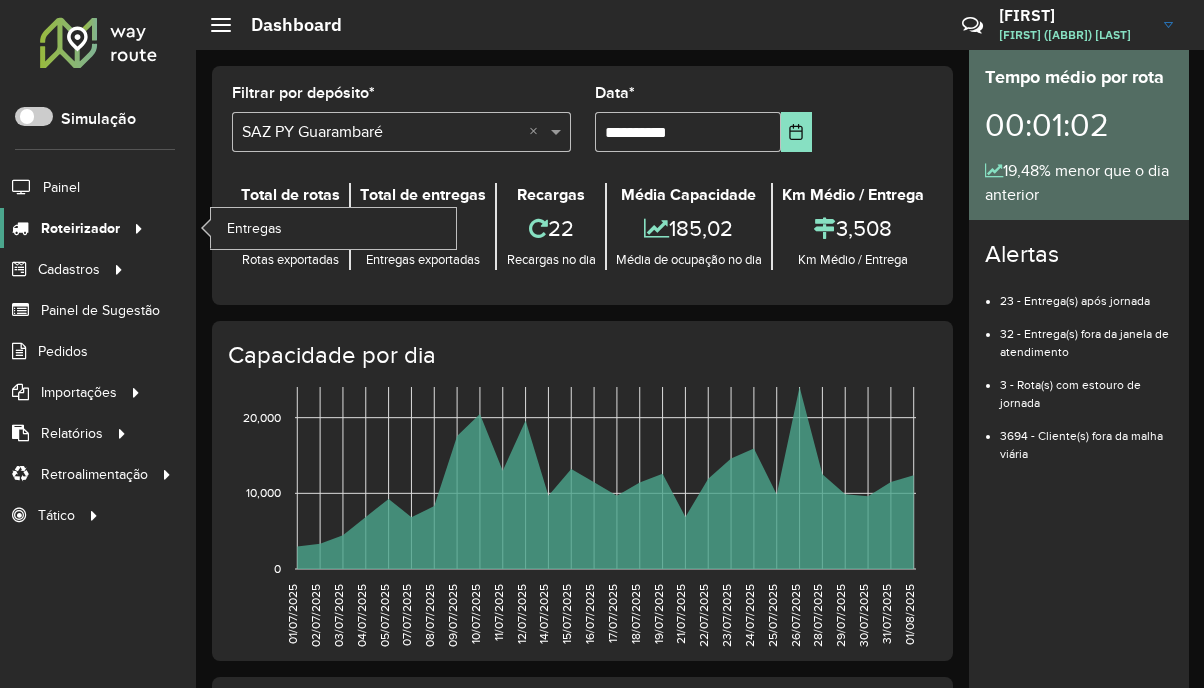 drag, startPoint x: 246, startPoint y: 230, endPoint x: 140, endPoint y: 226, distance: 106.07545 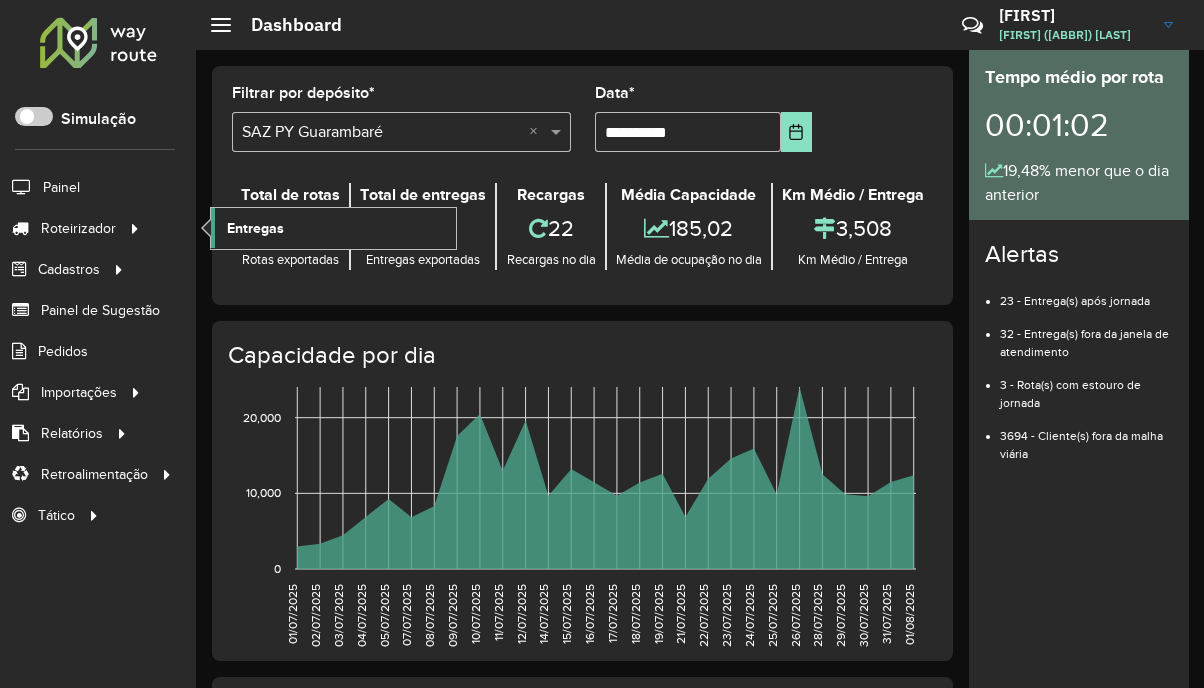 click on "Entregas" 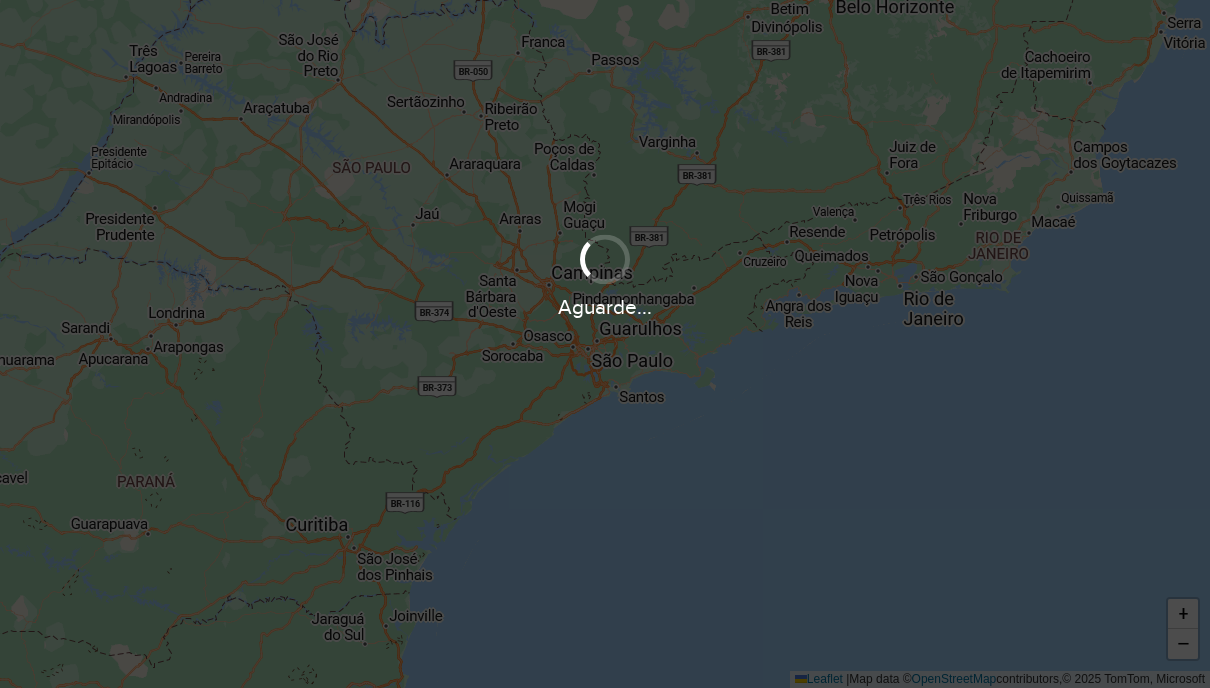 scroll, scrollTop: 0, scrollLeft: 0, axis: both 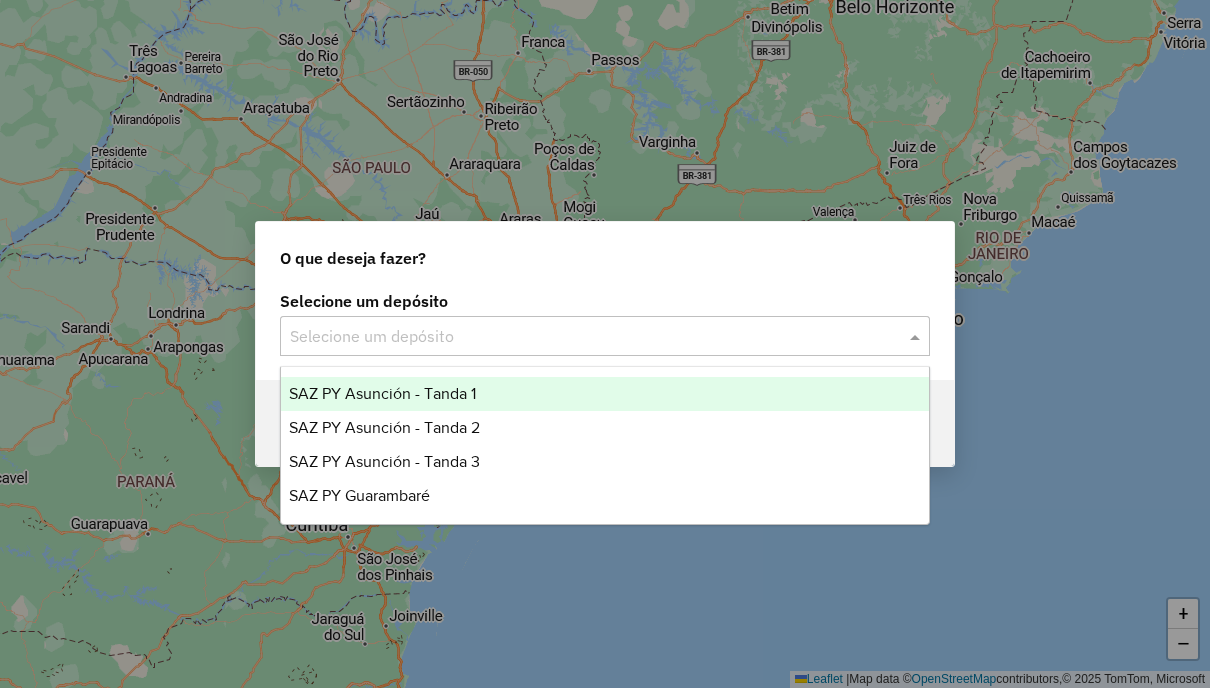 click 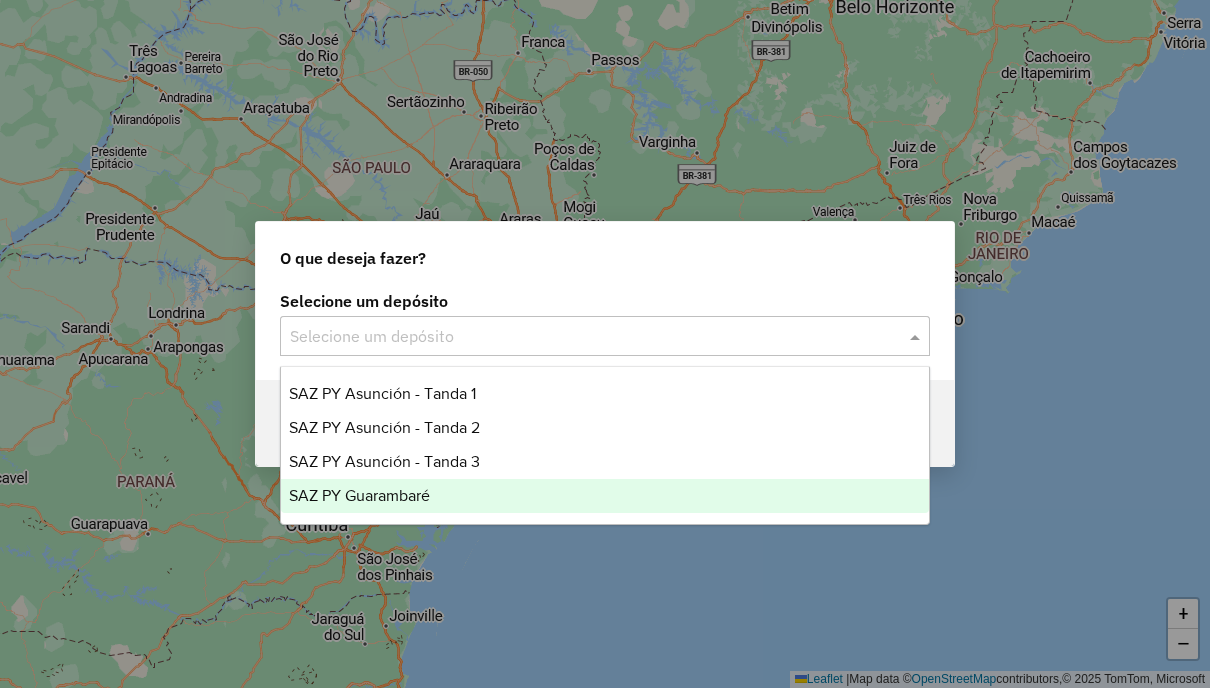 click on "SAZ PY Guarambaré" at bounding box center [604, 496] 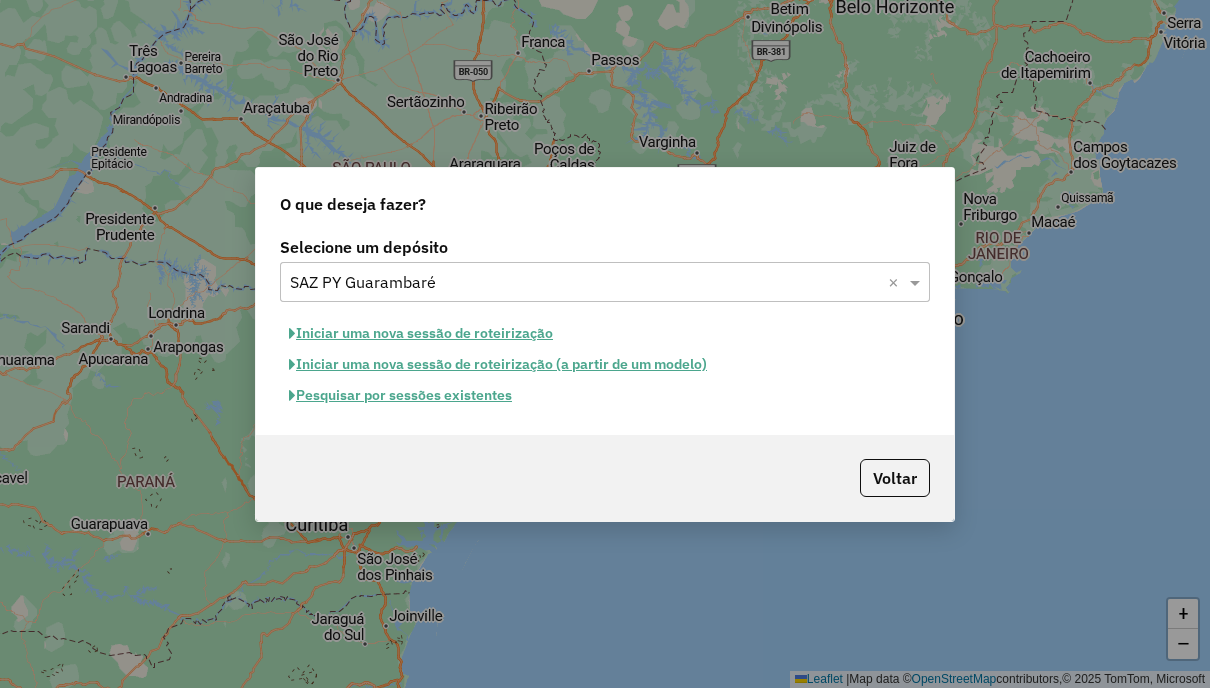 click on "Pesquisar por sessões existentes" 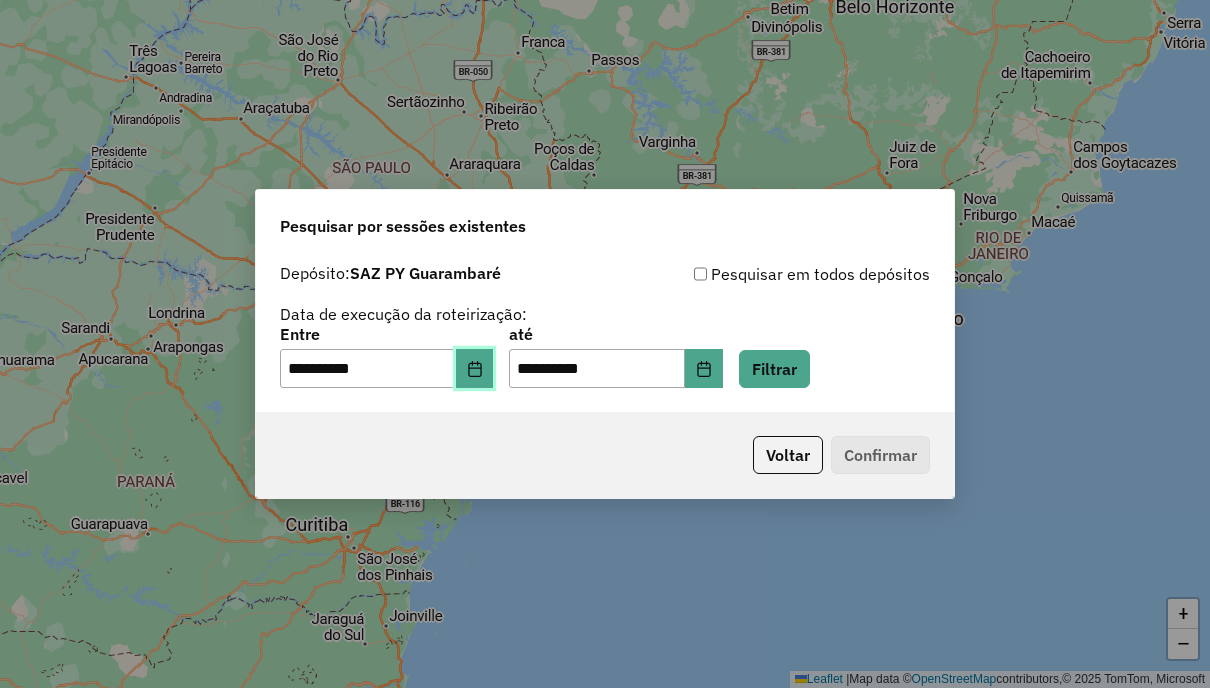 click at bounding box center (475, 369) 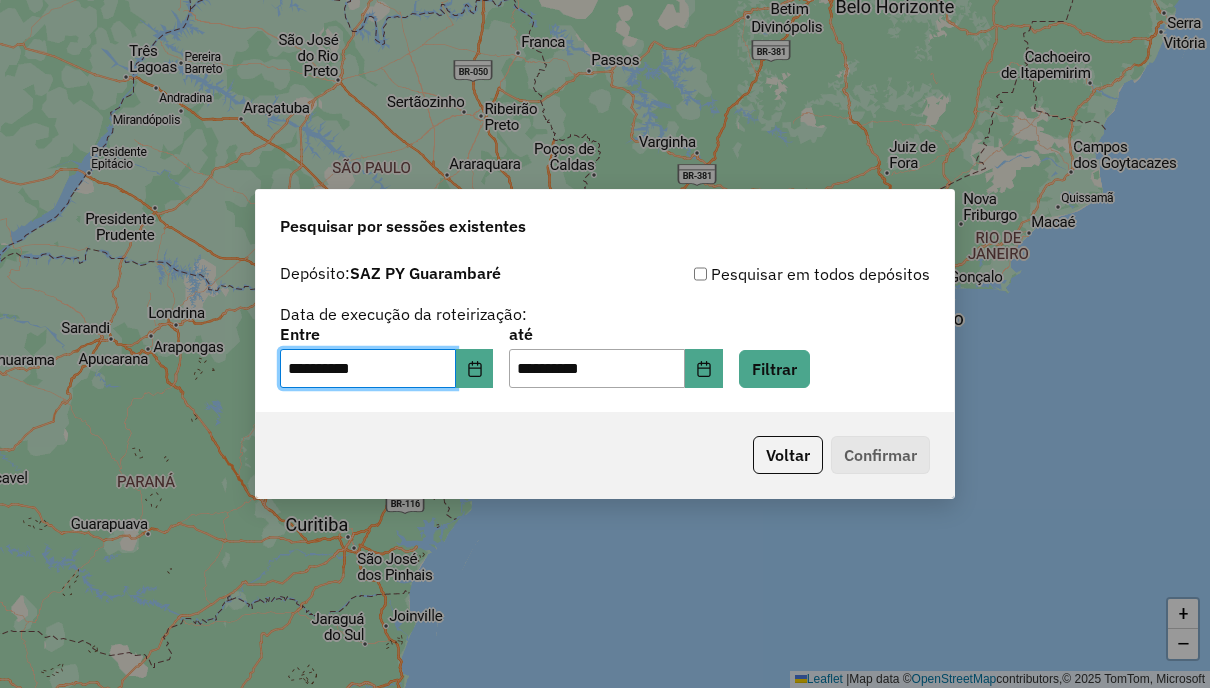 click on "**********" 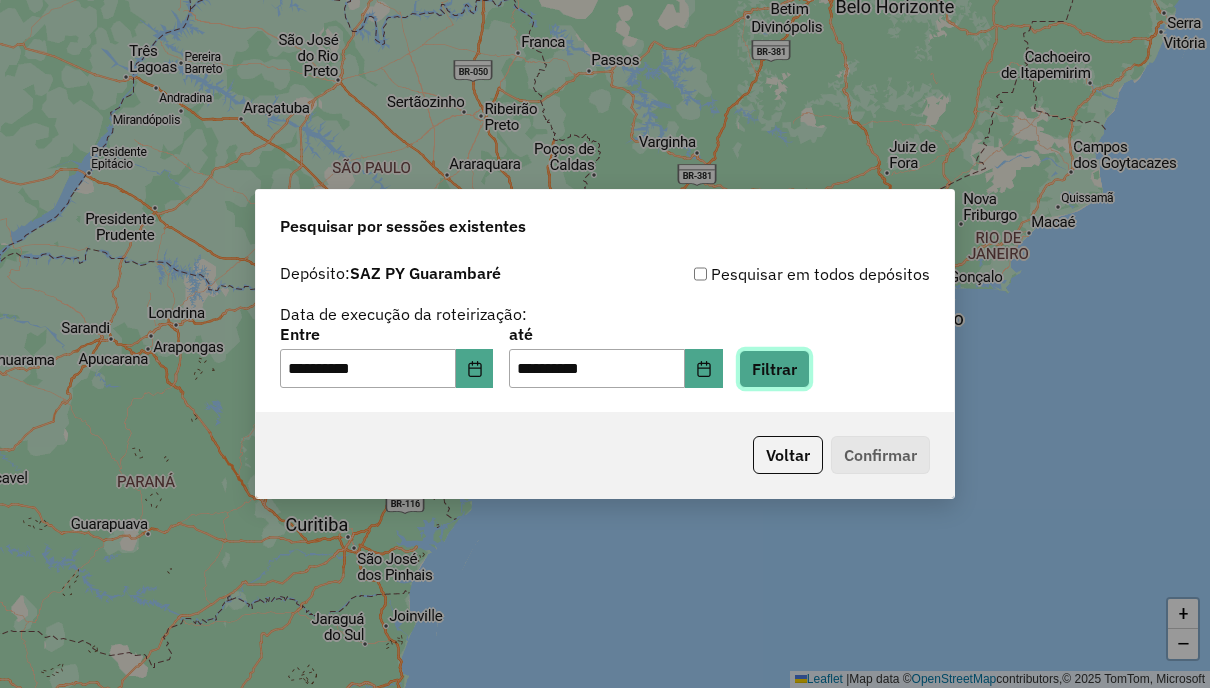 click on "Filtrar" 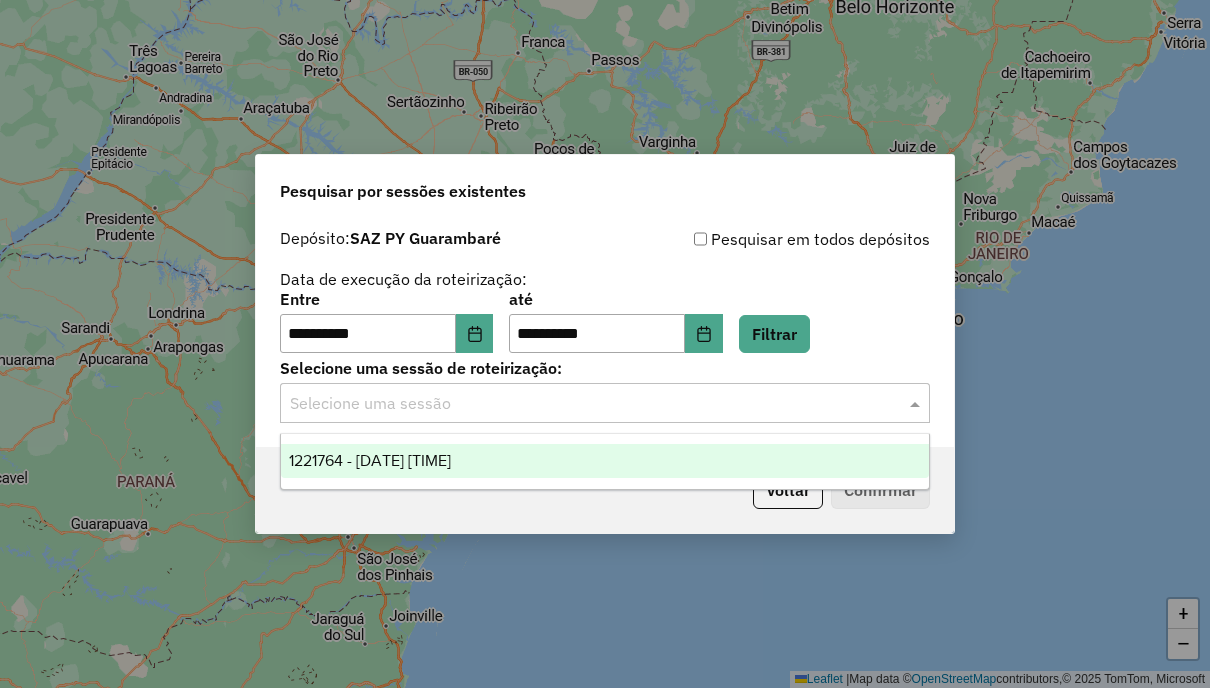 click 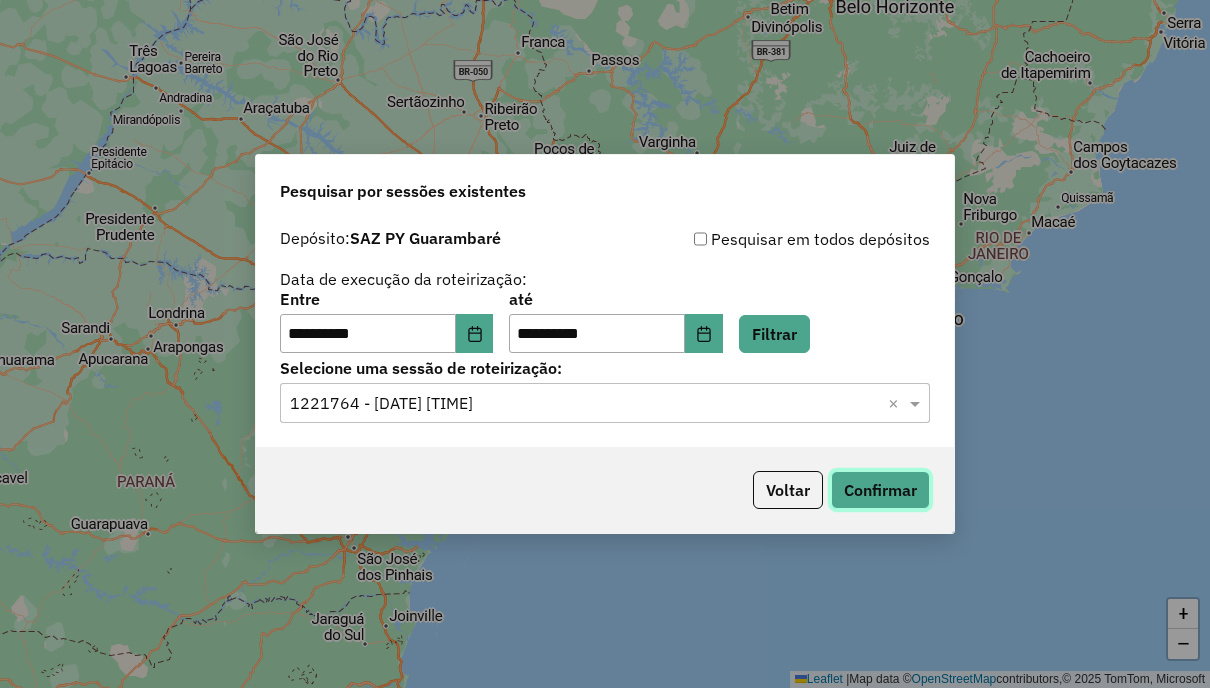 click on "Confirmar" 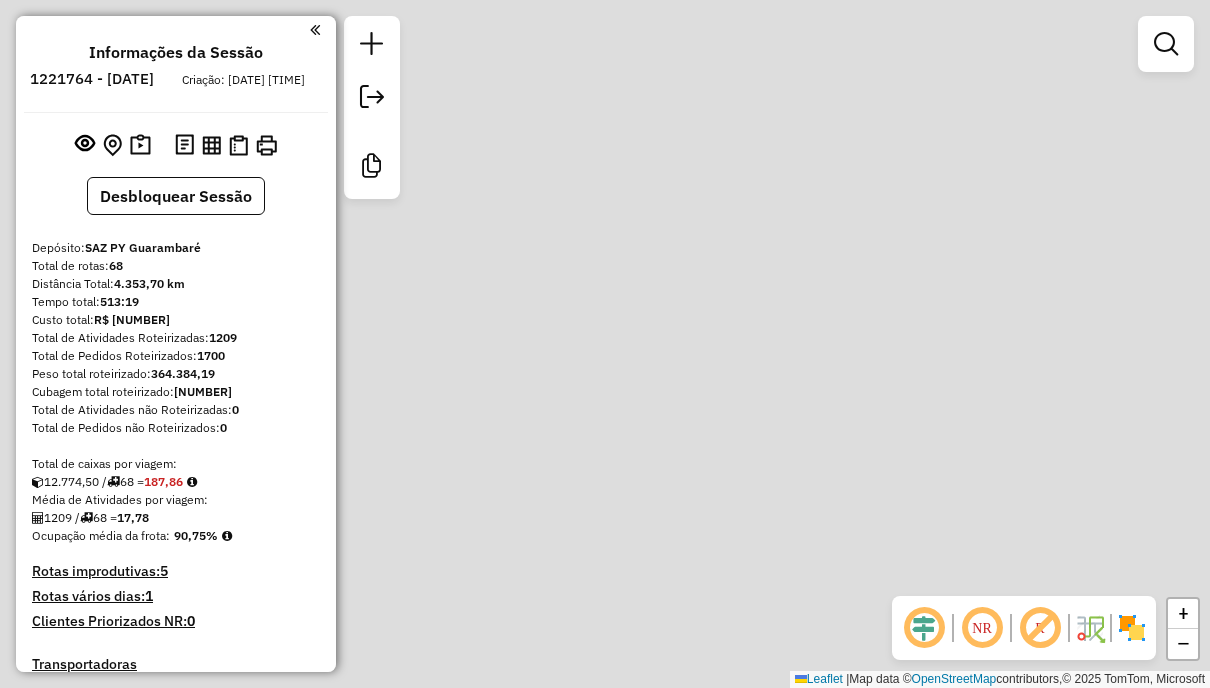 scroll, scrollTop: 0, scrollLeft: 0, axis: both 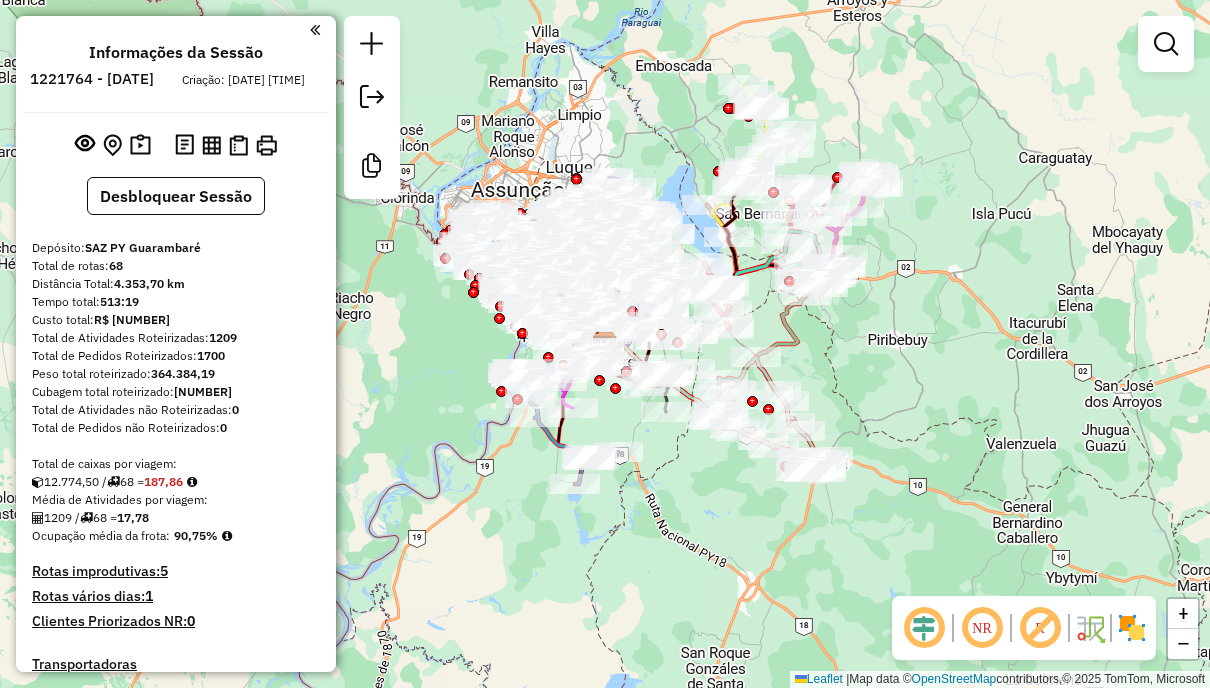 click at bounding box center (1166, 44) 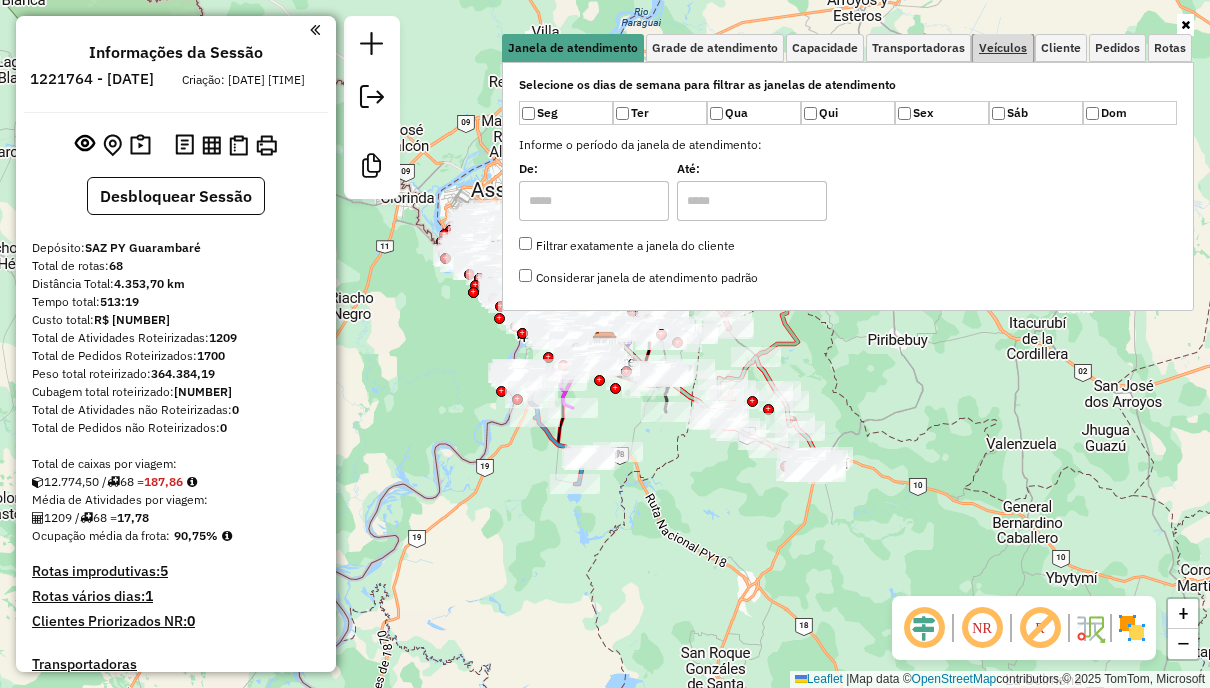 click on "Veículos" at bounding box center (1003, 48) 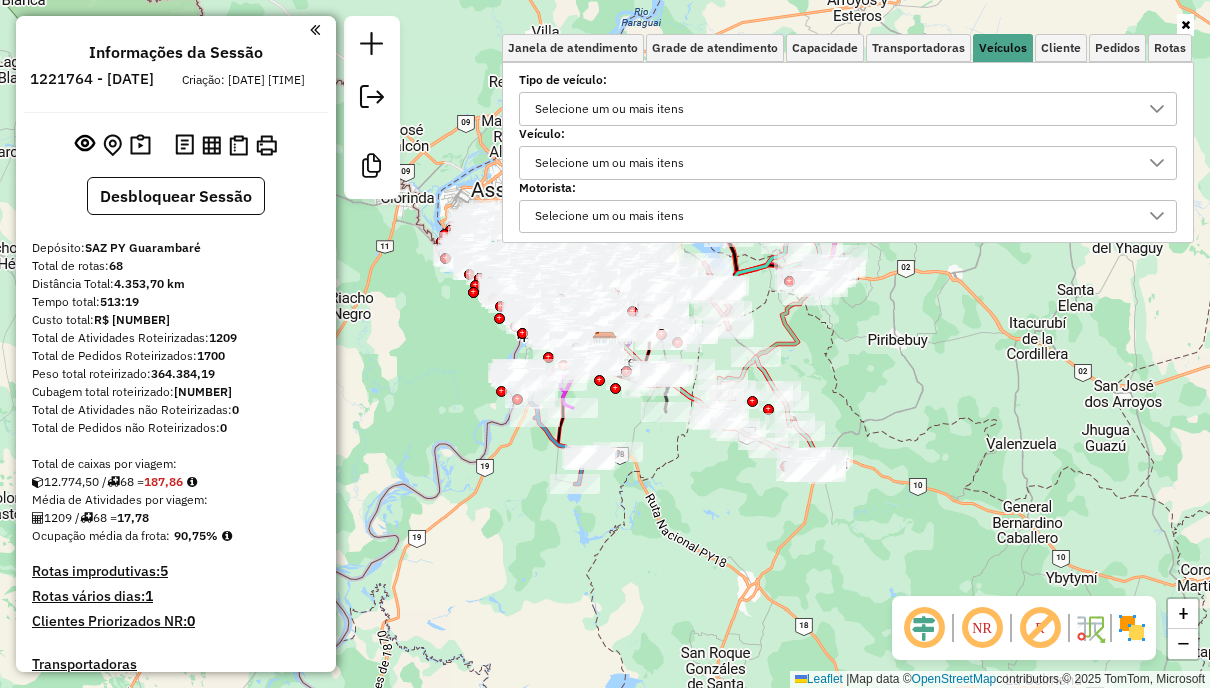 click on "Selecione um ou mais itens" at bounding box center [848, 109] 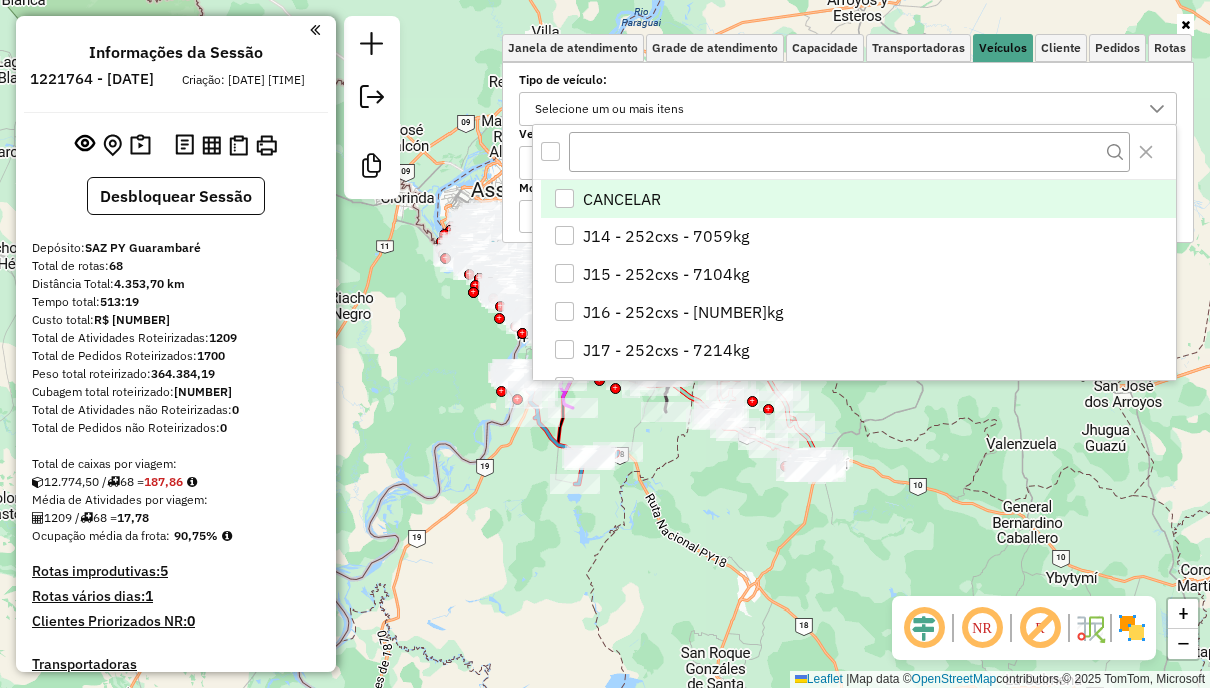 scroll, scrollTop: 12, scrollLeft: 68, axis: both 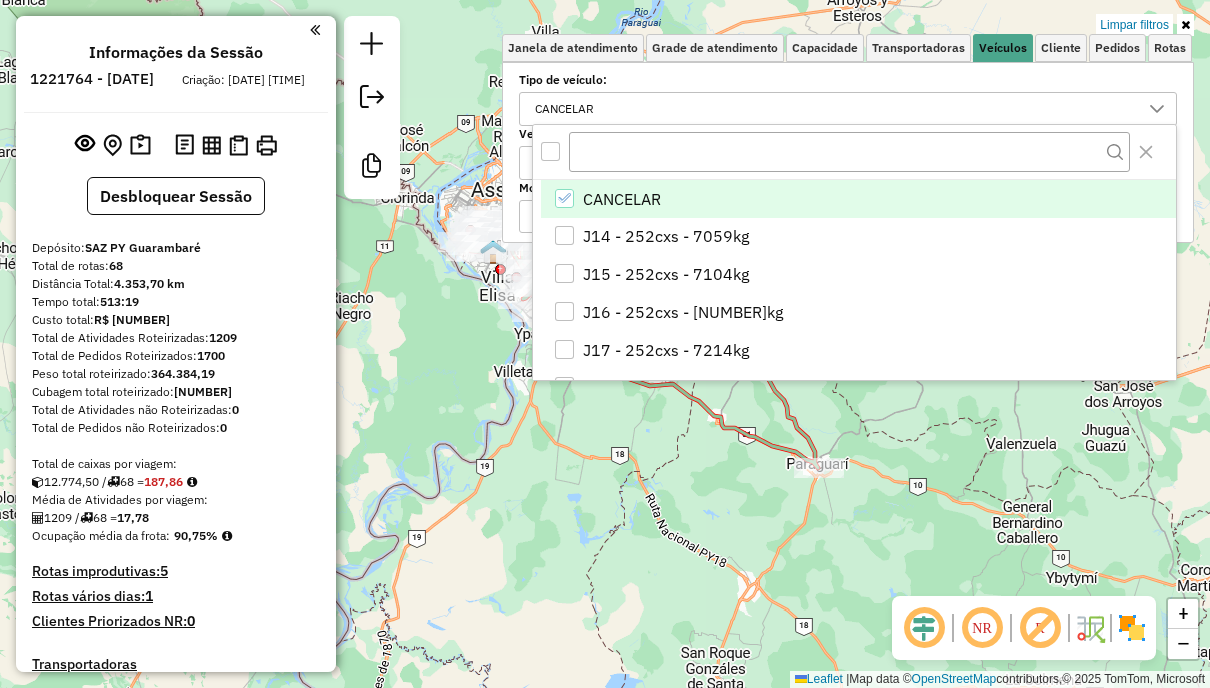 click on "Limpar filtros Janela de atendimento Grade de atendimento Capacidade Transportadoras Veículos Cliente Pedidos  Rotas Selecione os dias de semana para filtrar as janelas de atendimento  Seg   Ter   Qua   Qui   Sex   Sáb   Dom  Informe o período da janela de atendimento: De: Até:  Filtrar exatamente a janela do cliente  Considerar janela de atendimento padrão  Selecione os dias de semana para filtrar as grades de atendimento  Seg   Ter   Qua   Qui   Sex   Sáb   Dom   Considerar clientes sem dia de atendimento cadastrado  Clientes fora do dia de atendimento selecionado Filtrar as atividades entre os valores definidos abaixo:  Peso mínimo:   Peso máximo:   Cubagem mínima:   Cubagem máxima:   De:   Até:  Filtrar as atividades entre o tempo de atendimento definido abaixo:  De:   Até:   Considerar capacidade total dos clientes não roteirizados Transportadora: Selecione um ou mais itens Tipo de veículo: CANCELAR Veículo: Selecione um ou mais itens Motorista: Selecione um ou mais itens Nome: Rótulo: +" 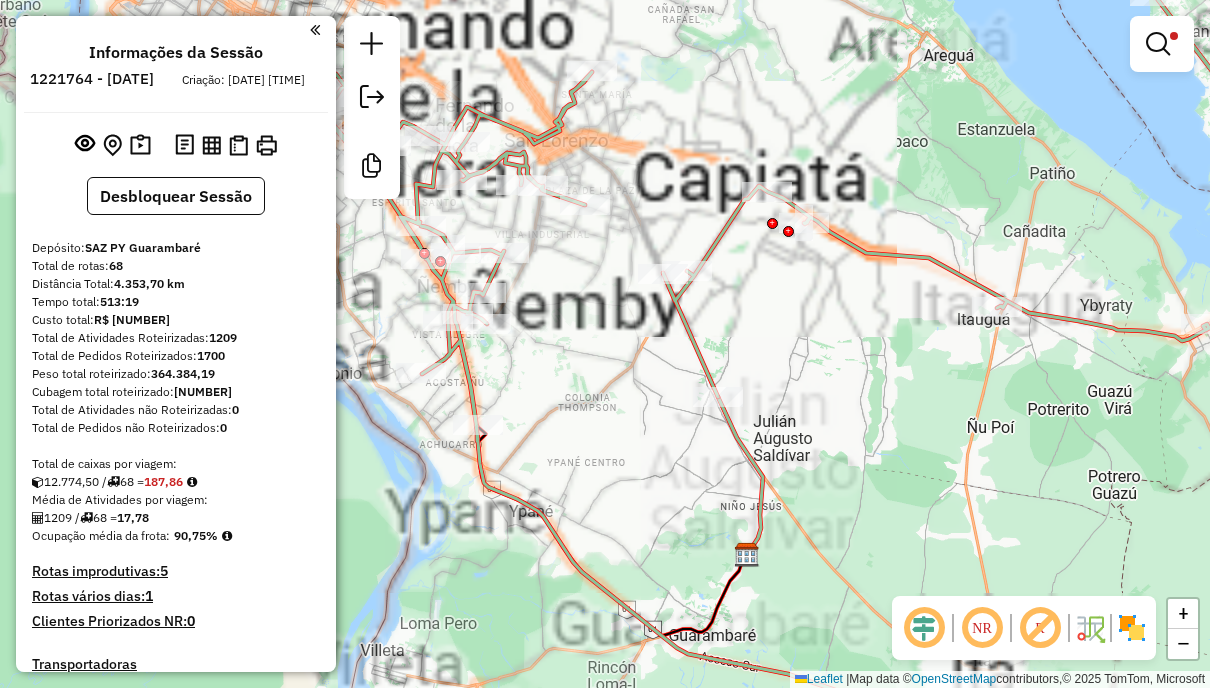 drag, startPoint x: 626, startPoint y: 279, endPoint x: 865, endPoint y: 392, distance: 264.36716 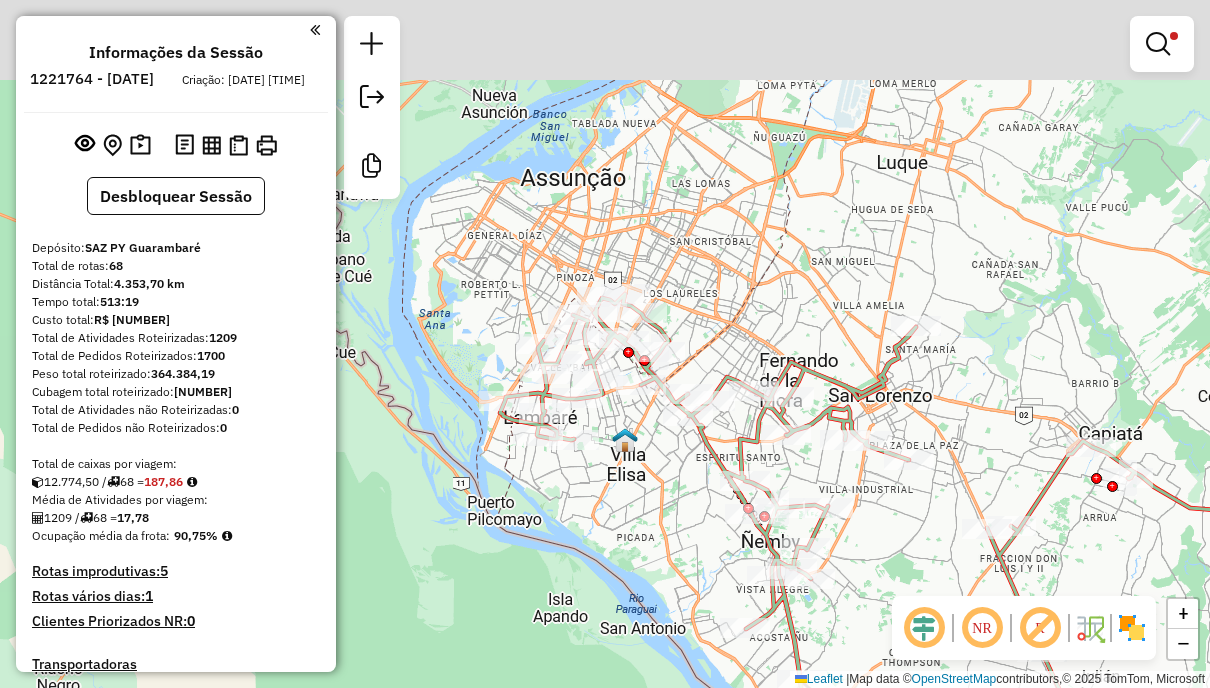 drag, startPoint x: 497, startPoint y: 303, endPoint x: 693, endPoint y: 507, distance: 282.89926 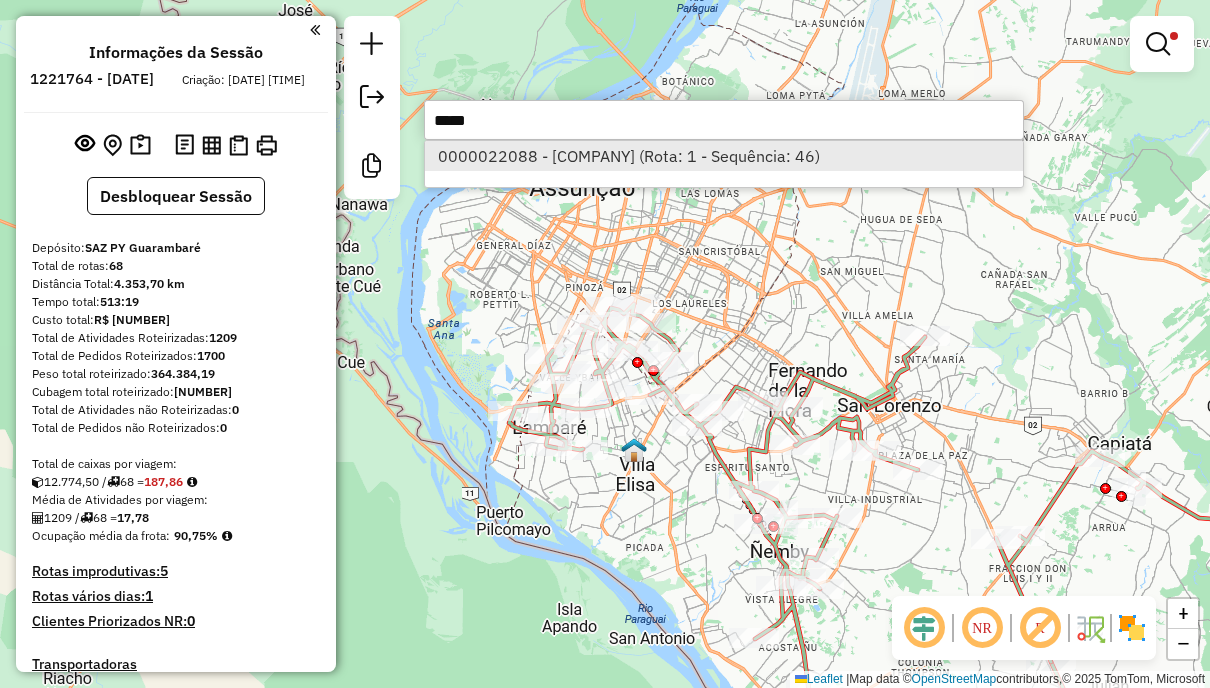 type on "*****" 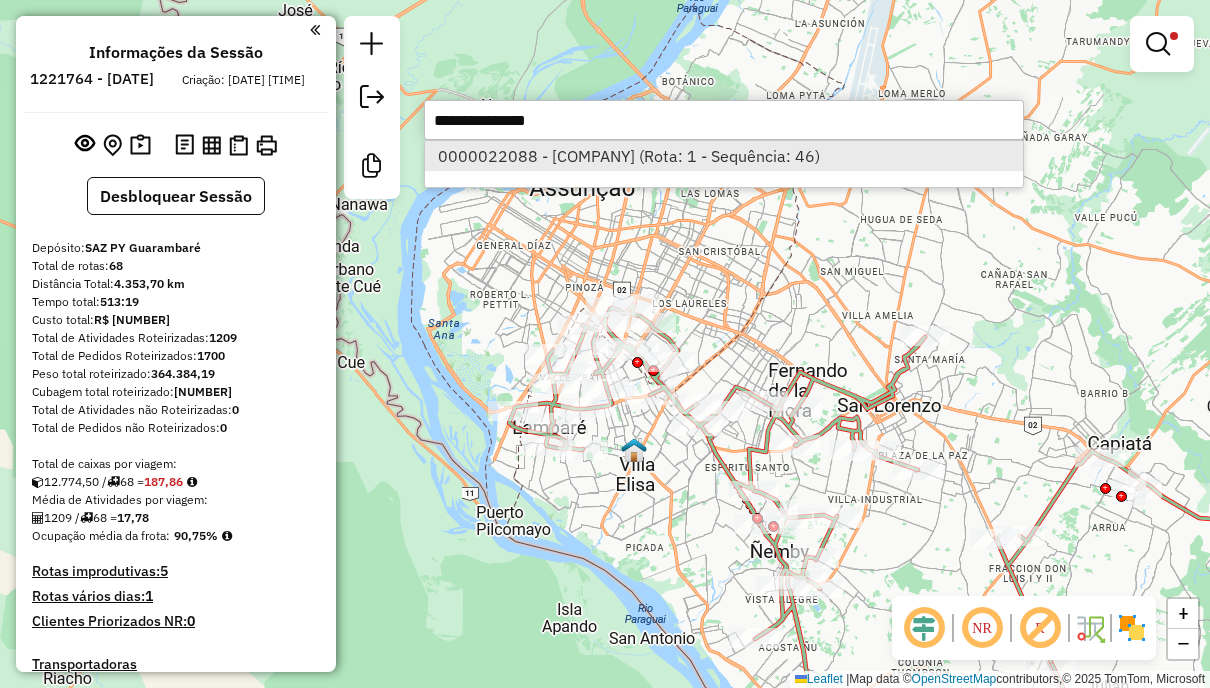 select on "**********" 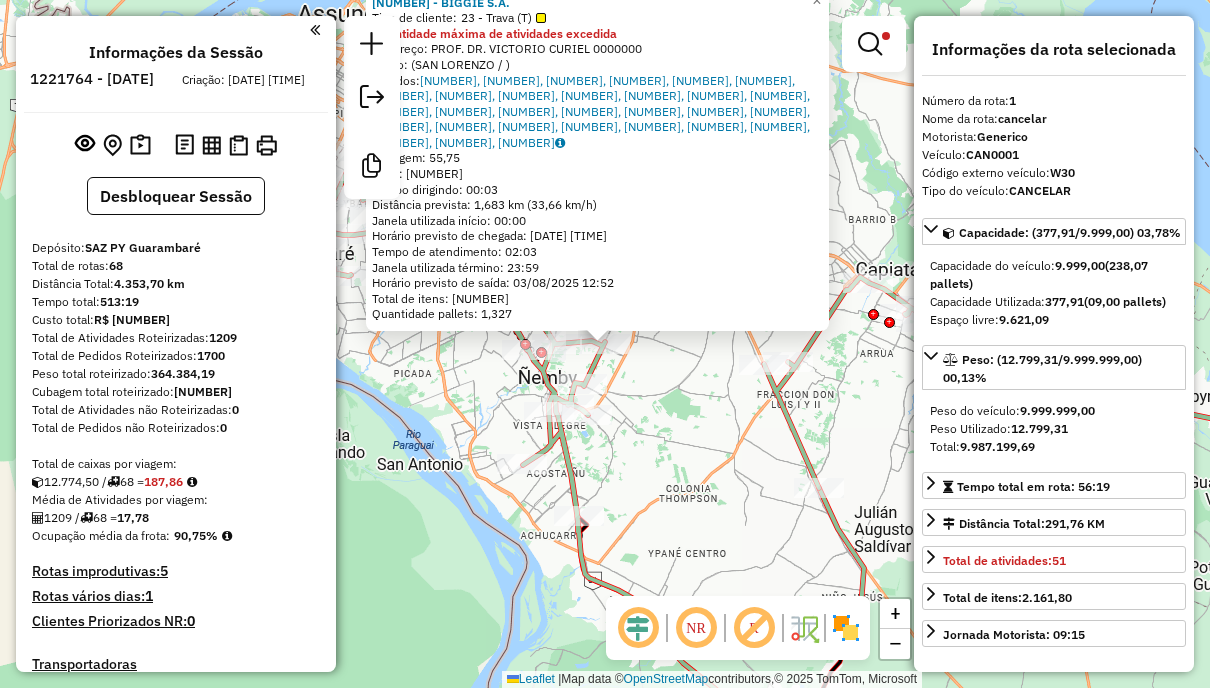 scroll, scrollTop: 252, scrollLeft: 0, axis: vertical 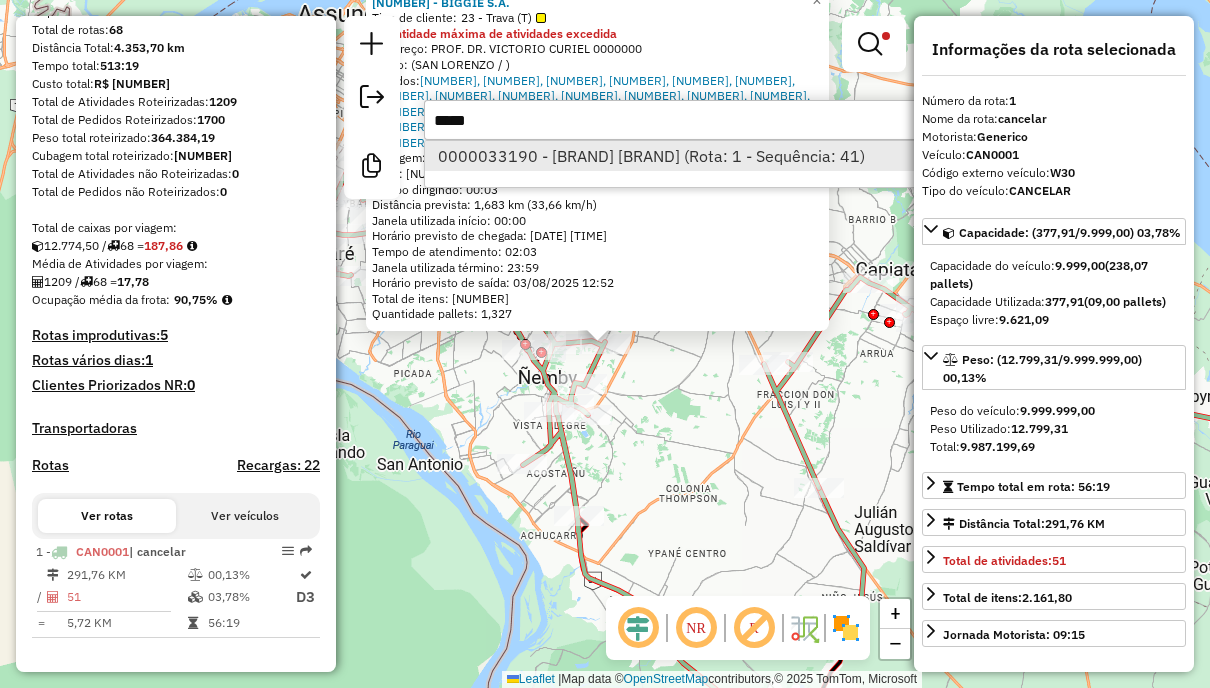 type on "*****" 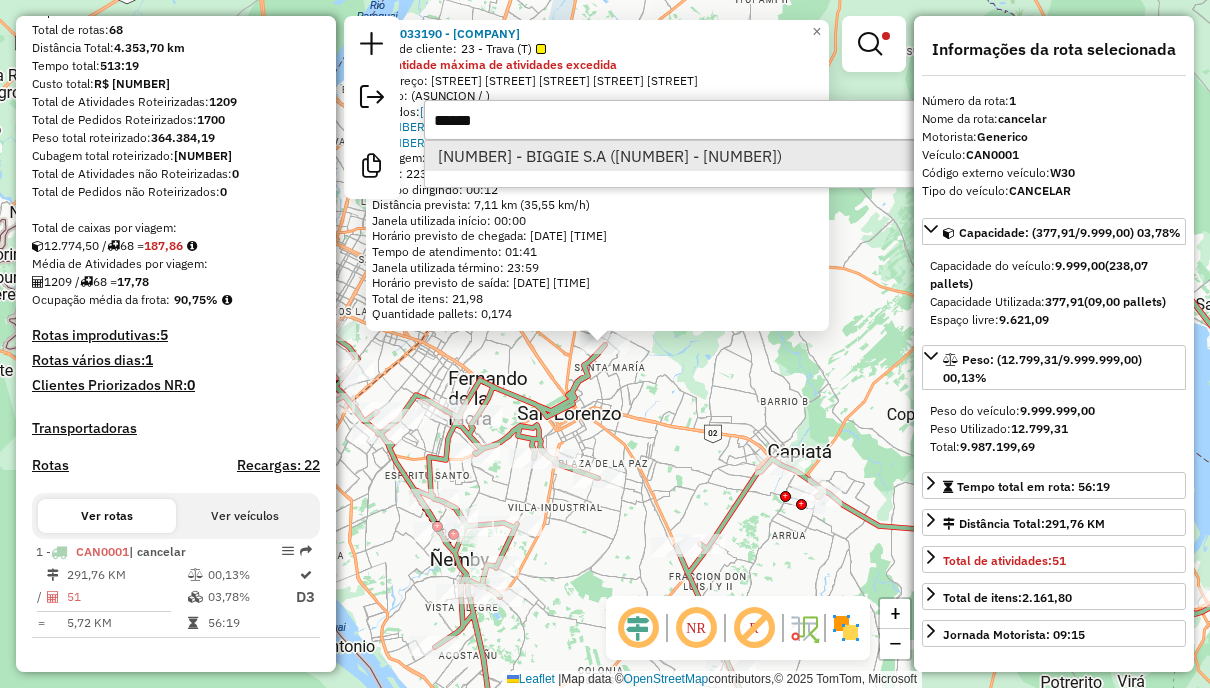type on "******" 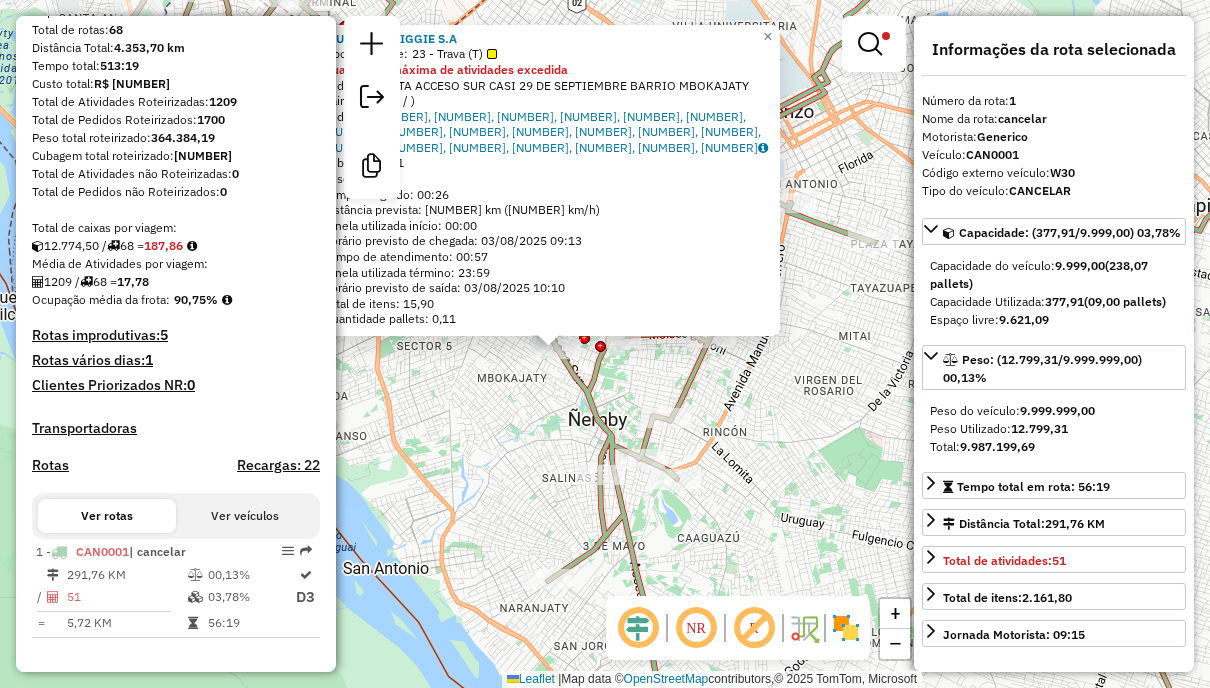 click on "[NUMBER] - BIGGIE S.A  Tipo de cliente:   [NUMBER] - Trava (T)  Quantidade máxima de atividades excedida  Endereço: [STREET]   Bairro:  ([CITY] / )   Pedidos:  [PHONE], [PHONE], [PHONE], [PHONE], [PHONE], [PHONE], [PHONE], [PHONE], [PHONE], [PHONE], [PHONE], [PHONE], [PHONE], [PHONE], [PHONE], [PHONE], [PHONE], [PHONE], [PHONE], [PHONE]   Cubagem: [NUMBER]  Peso: [NUMBER]  Tempo dirigindo: [TIME]   Distância prevista: [NUMBER] km ([NUMBER] km/h)   Janela utilizada início: [TIME]   Horário previsto de chegada: [DATE] [TIME]   Tempo de atendimento: [TIME]   Janela utilizada término: [TIME]   Horário previsto de saída: [DATE] [TIME]   Total de itens: [NUMBER]   Quantidade pallets: [NUMBER]  × Limpar filtros Janela de atendimento Grade de atendimento Capacidade Transportadoras Veículos Cliente Pedidos  Rotas Selecione os dias de semana para filtrar as janelas de atendimento  Seg   Ter   Qua   Qui   Sex   Sáb   Dom  De: [TIME] Até: [TIME]  Seg" 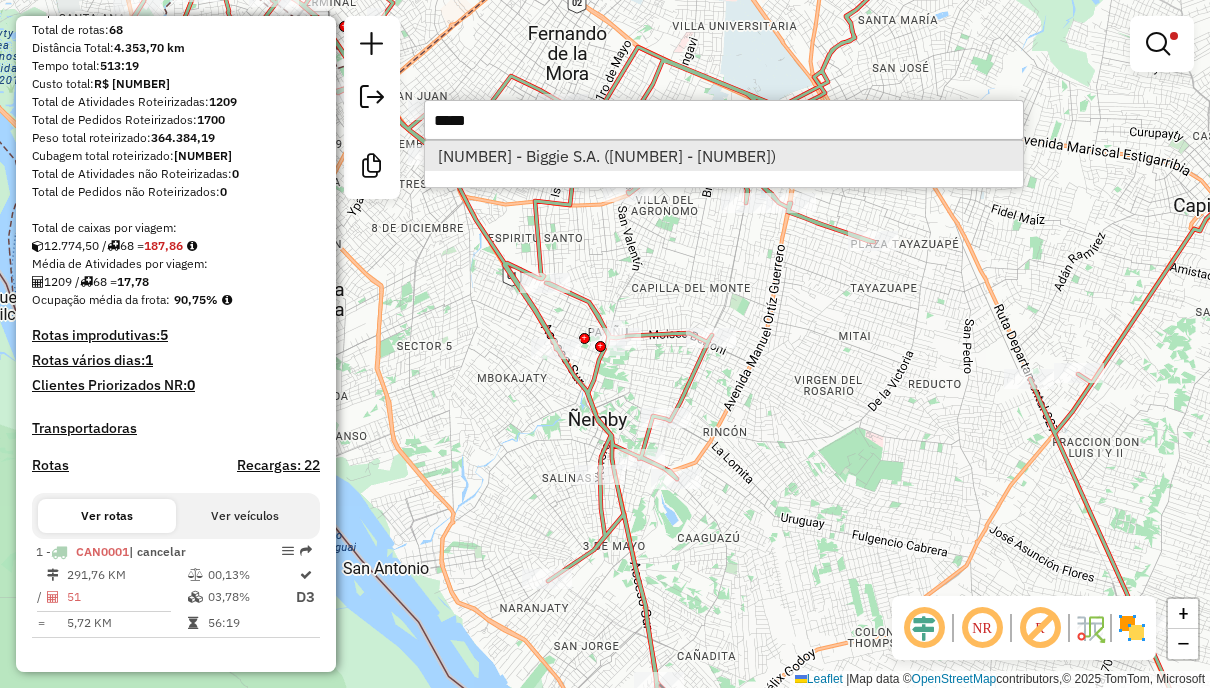 type on "*****" 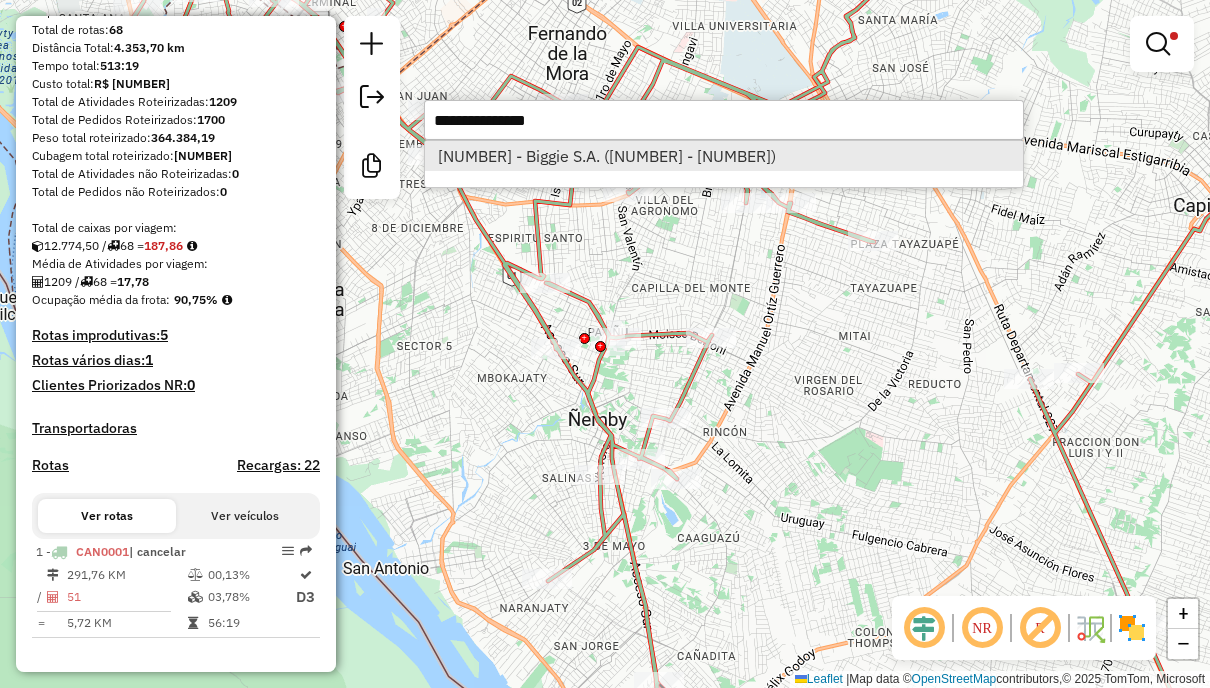 select on "**********" 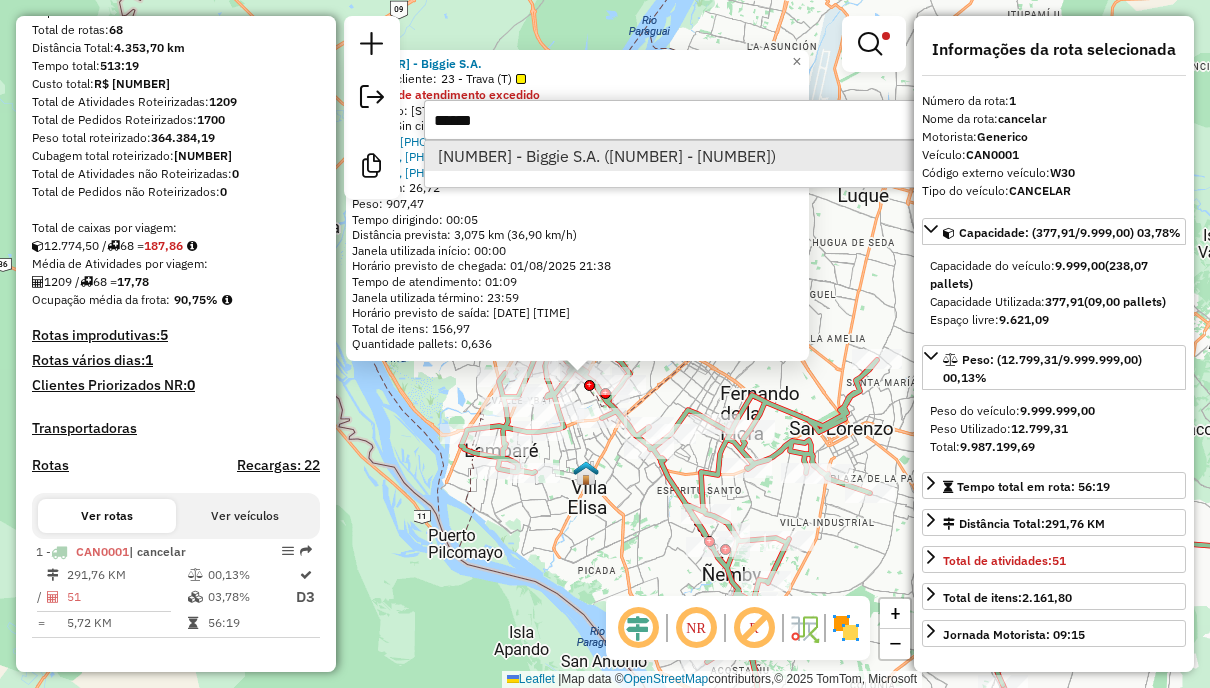 type on "******" 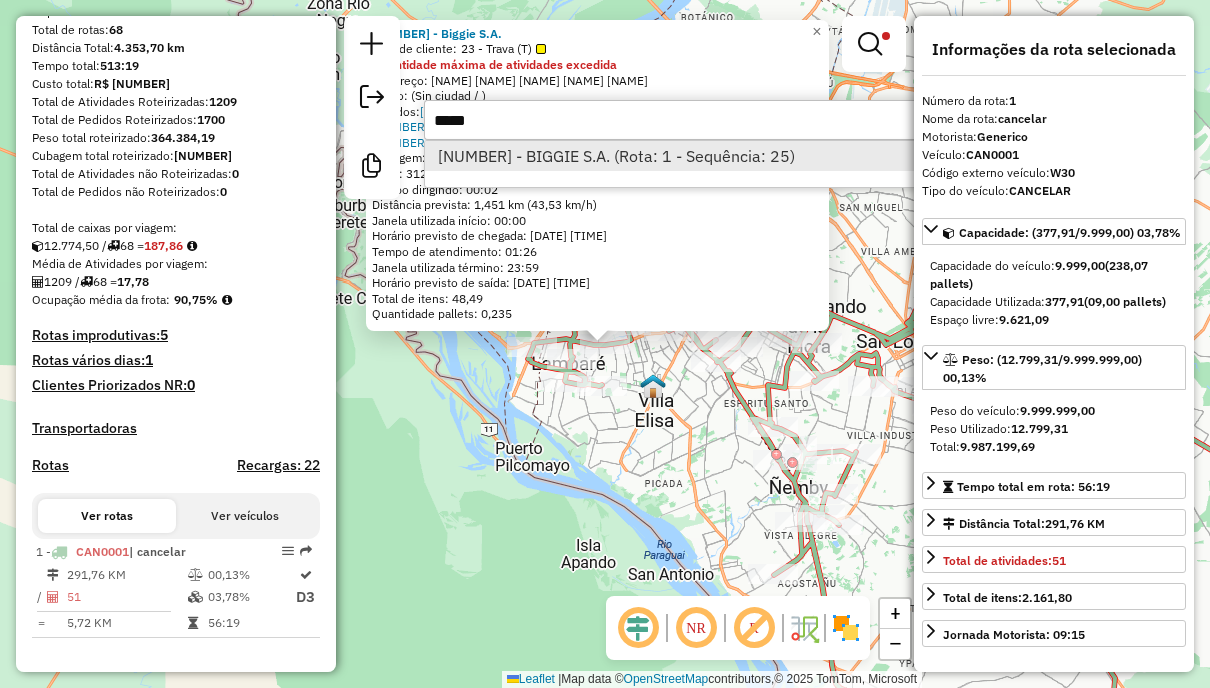 type on "*****" 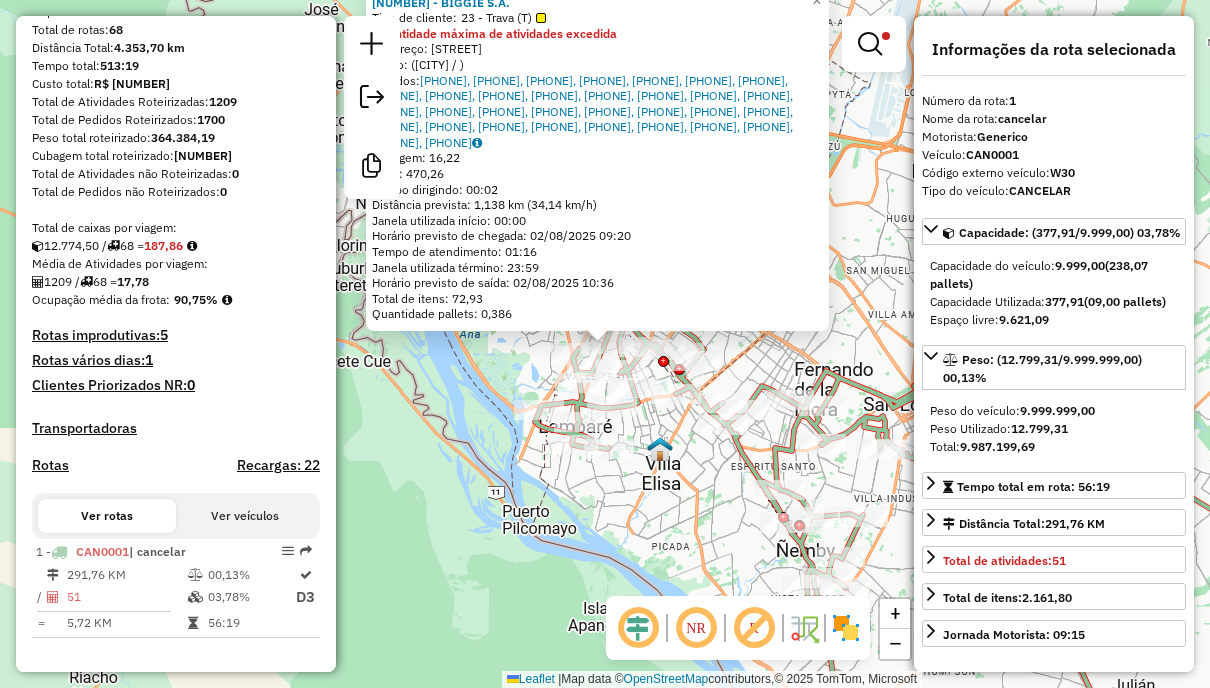 click on "0000020554 - [LAST] [LAST] [LAST] [LAST] Tipo de cliente:   23 - Trava (T)  Quantidade máxima de atividades excedida  Endereço: AVDA BRUNO GUGGIARI ESQ.GUATAMBU   Bairro:  (ASUNCIÓN / )   Pedidos:  033446979, 033446980, 033446981, 033446982, 033446983, 033446984, 033446985, 033446986, 033446987, 033446988, 033446989, 033446990, 033446991, 033446992, 033446993, 033446994, 033446995, 033446996, 033446997, 033446998, 033446999, 033447000, 033447001, 033447002, 033447003, 033447004, 033447005, 033447006, 033447007, 033447008, 033447009, 033447010, 033447011   Cubagem: 16,22  Peso: 470,26  Tempo dirigindo: 00:02   Distância prevista: 1,138 km (34,14 km/h)   Janela utilizada início: 00:00   Horário previsto de chegada: 02/08/2025 09:20   Tempo de atendimento: 01:16   Janela utilizada término: 23:59   Horário previsto de saída: 02/08/2025 10:36   Total de itens: 72,93   Quantidade pallets: 0,386  × Limpar filtros Janela de atendimento Grade de atendimento Capacidade Transportadoras Veículos Cliente Pedidos  Rotas  Seg" 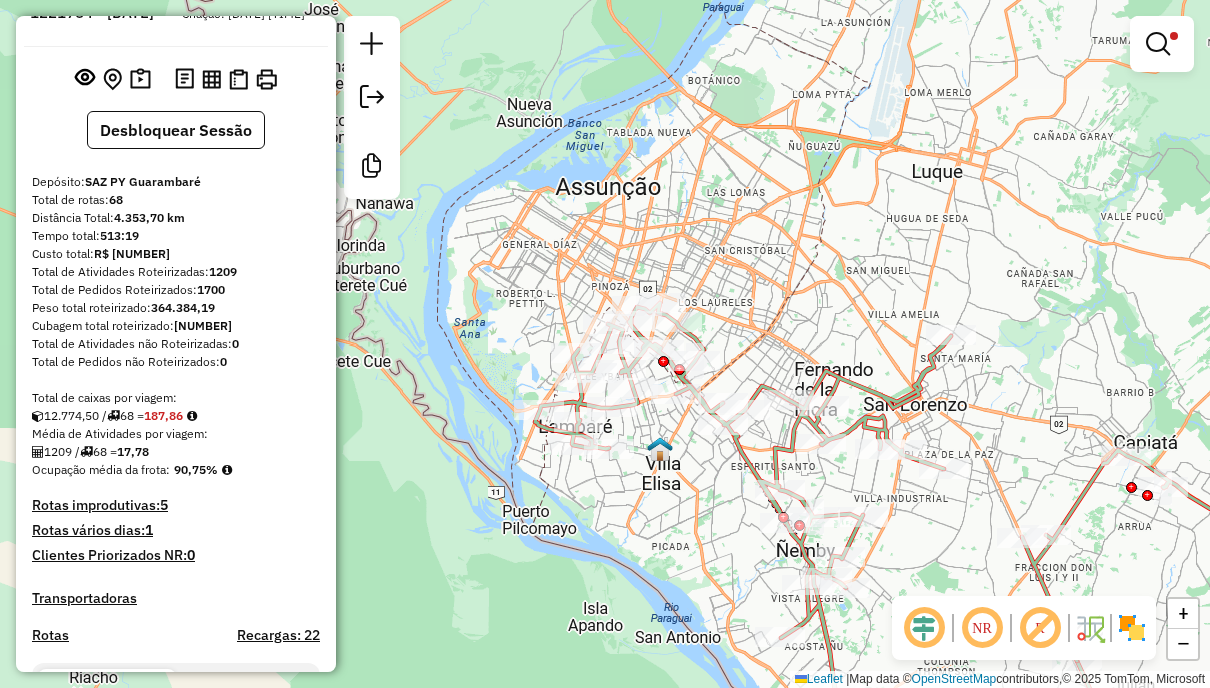 scroll, scrollTop: 0, scrollLeft: 0, axis: both 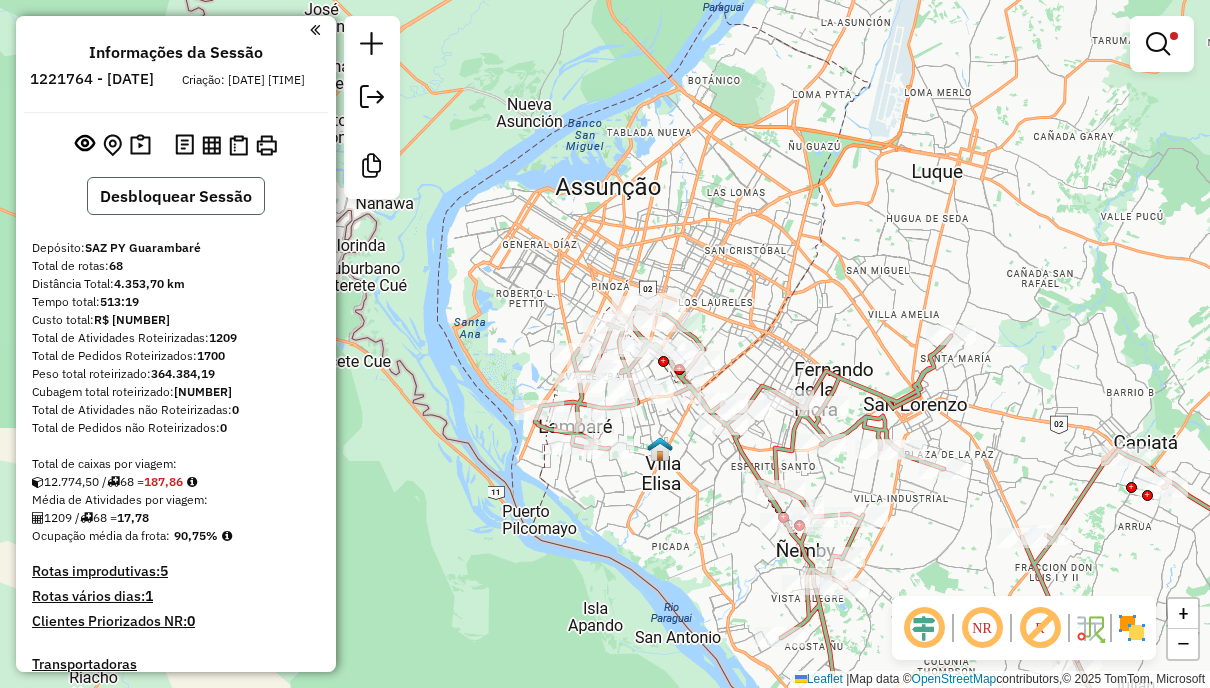 click on "Desbloquear Sessão" at bounding box center [176, 196] 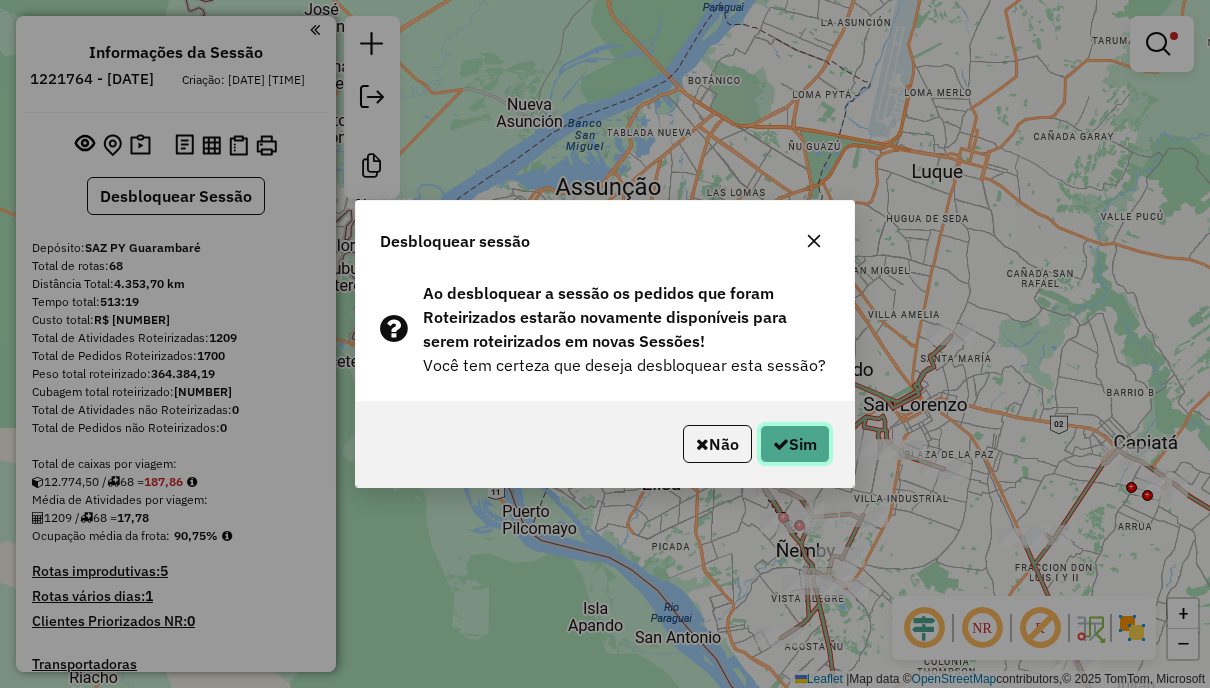 click on "Sim" 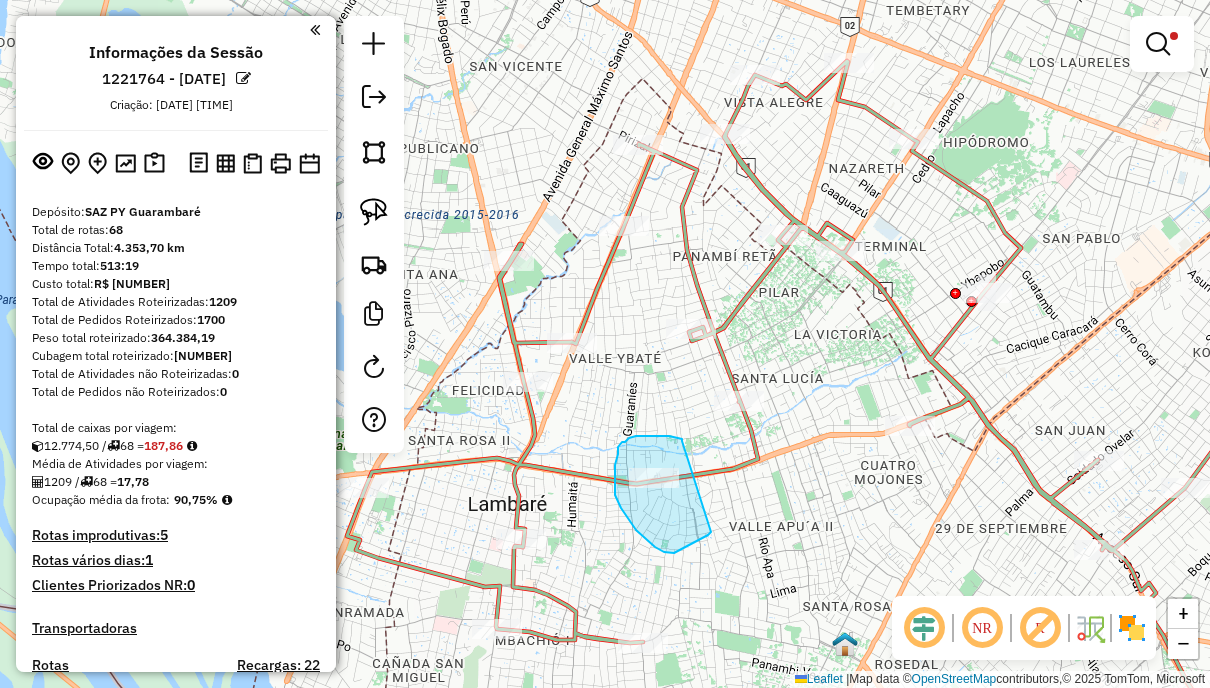 drag, startPoint x: 682, startPoint y: 441, endPoint x: 712, endPoint y: 531, distance: 94.86833 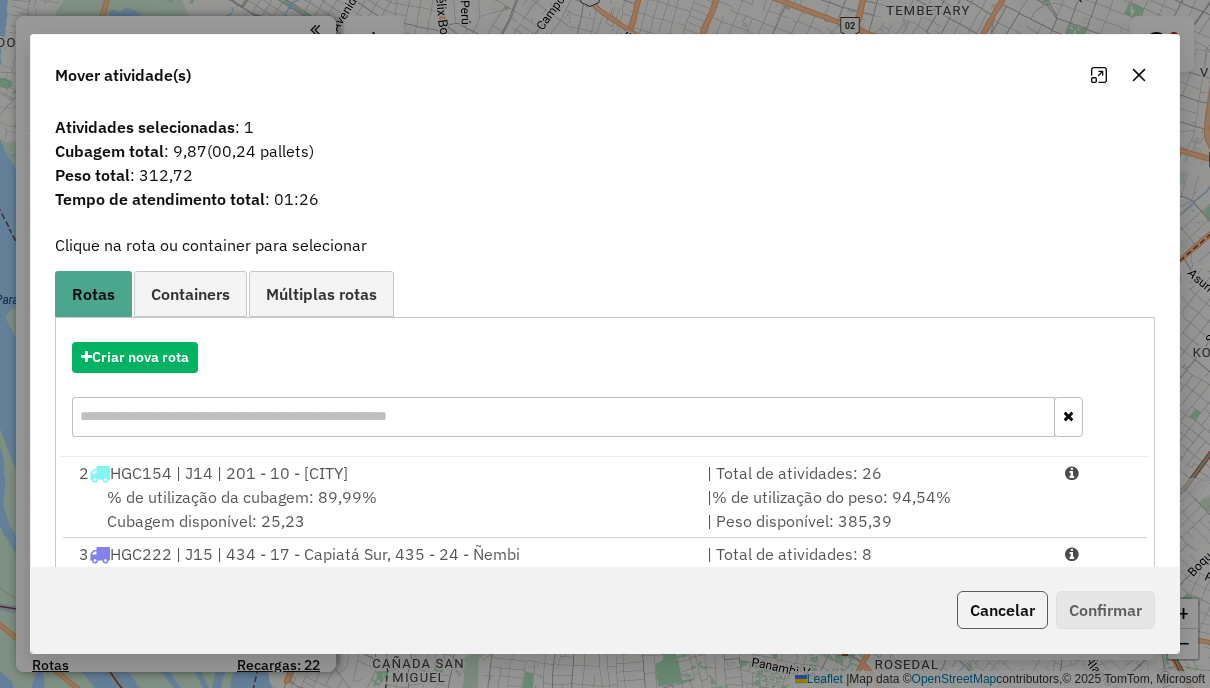 click on "Cancelar" 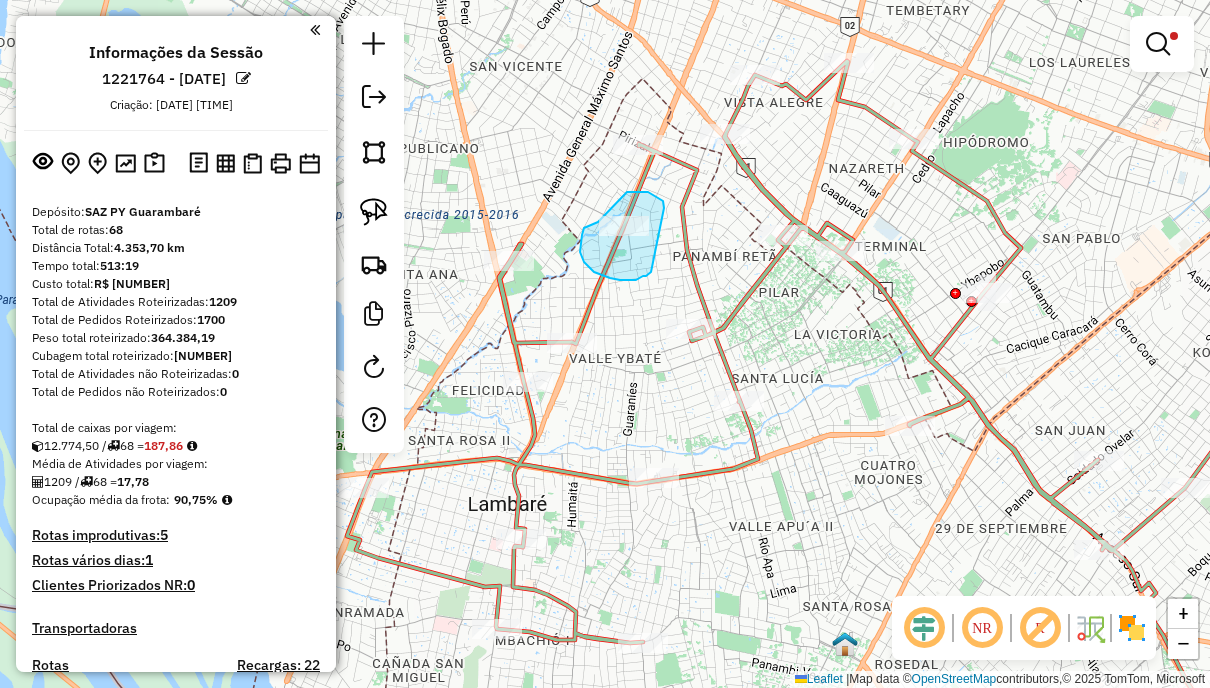drag, startPoint x: 654, startPoint y: 196, endPoint x: 661, endPoint y: 264, distance: 68.359344 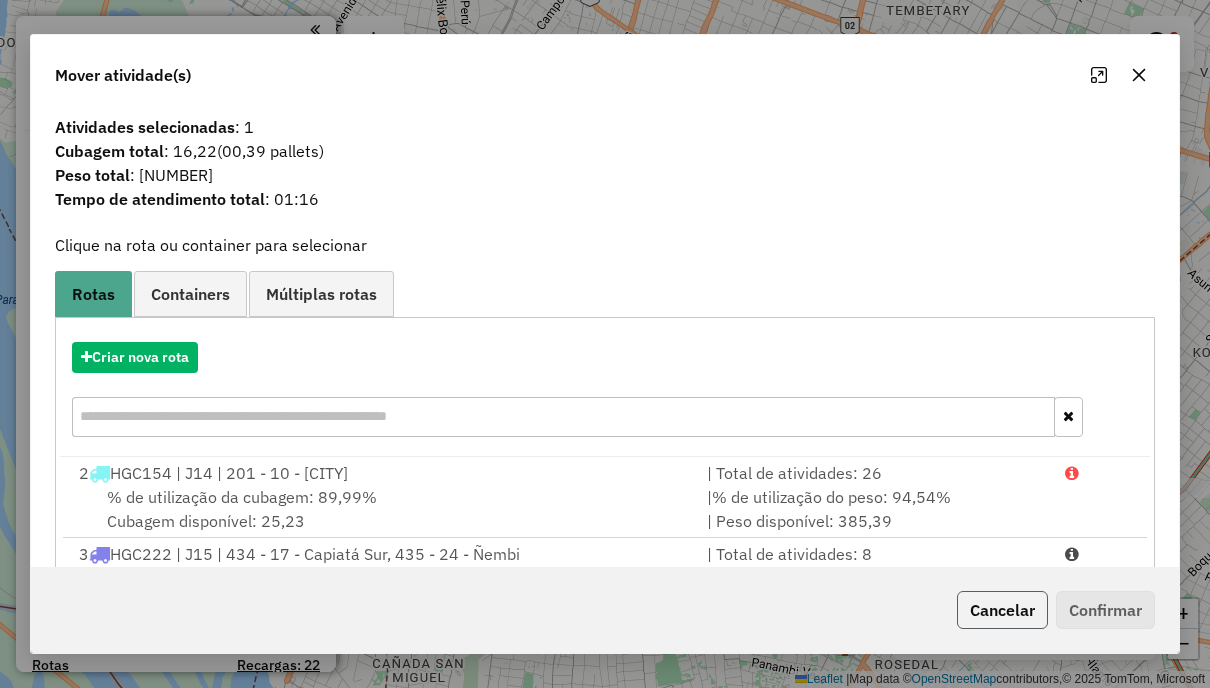click on "Cancelar" 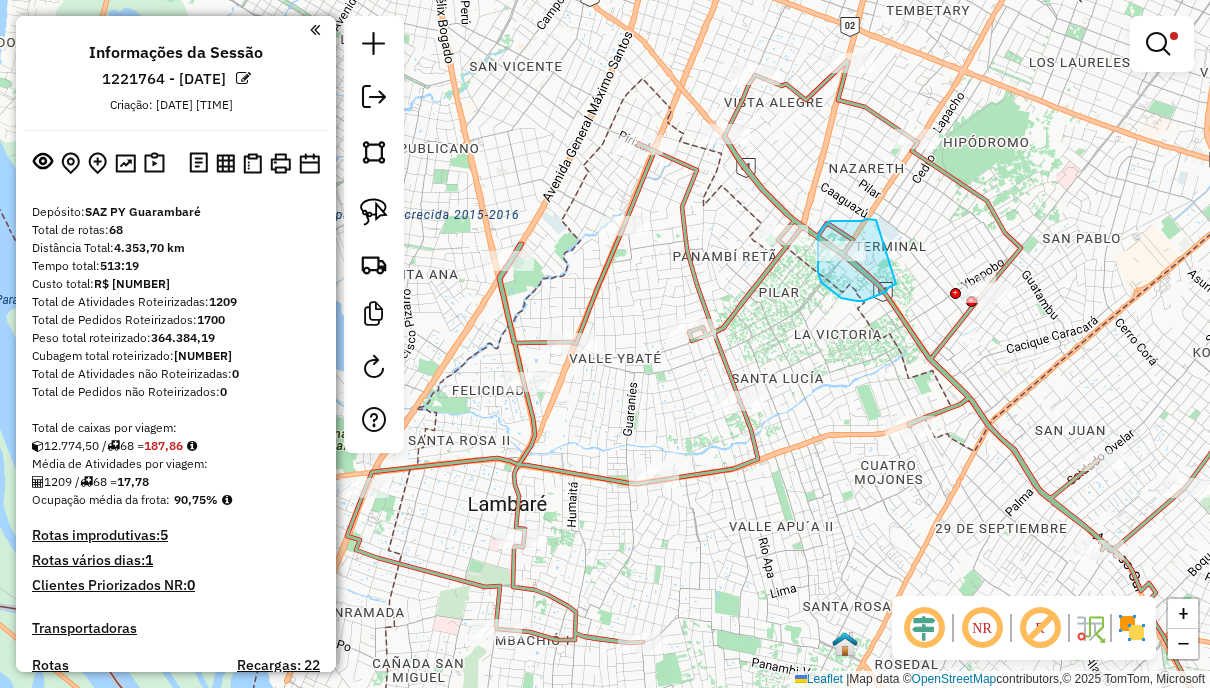 drag, startPoint x: 876, startPoint y: 220, endPoint x: 888, endPoint y: 272, distance: 53.366657 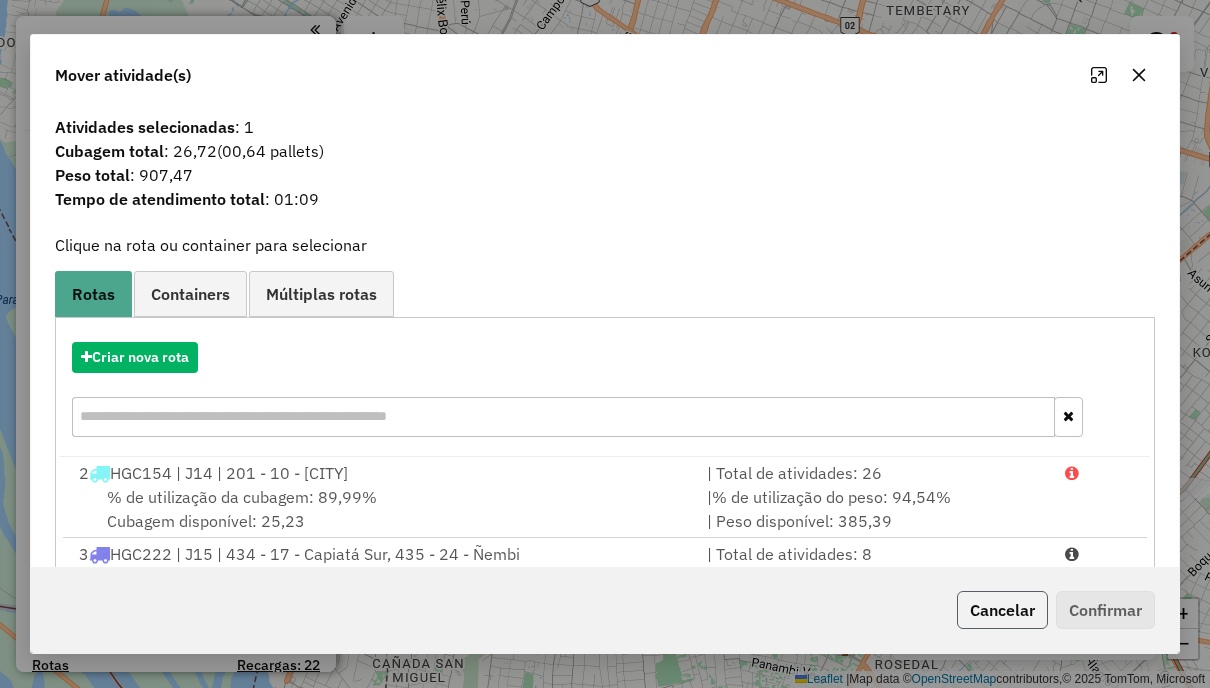 click on "Cancelar" 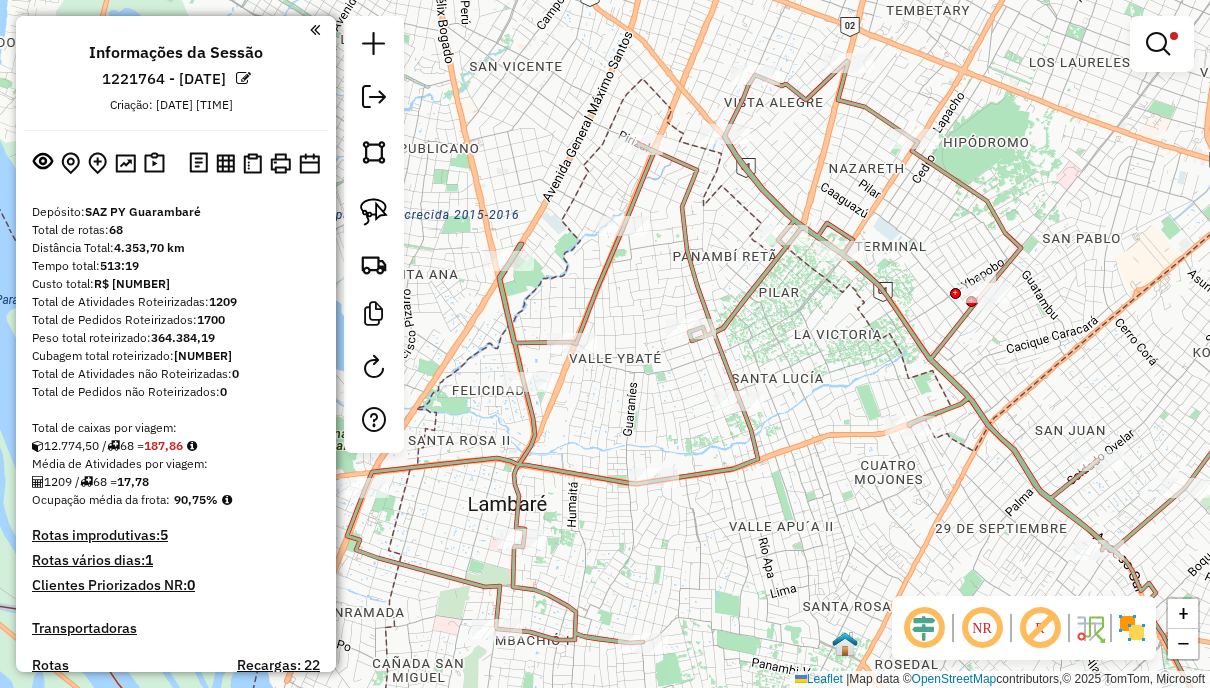 click at bounding box center (1158, 44) 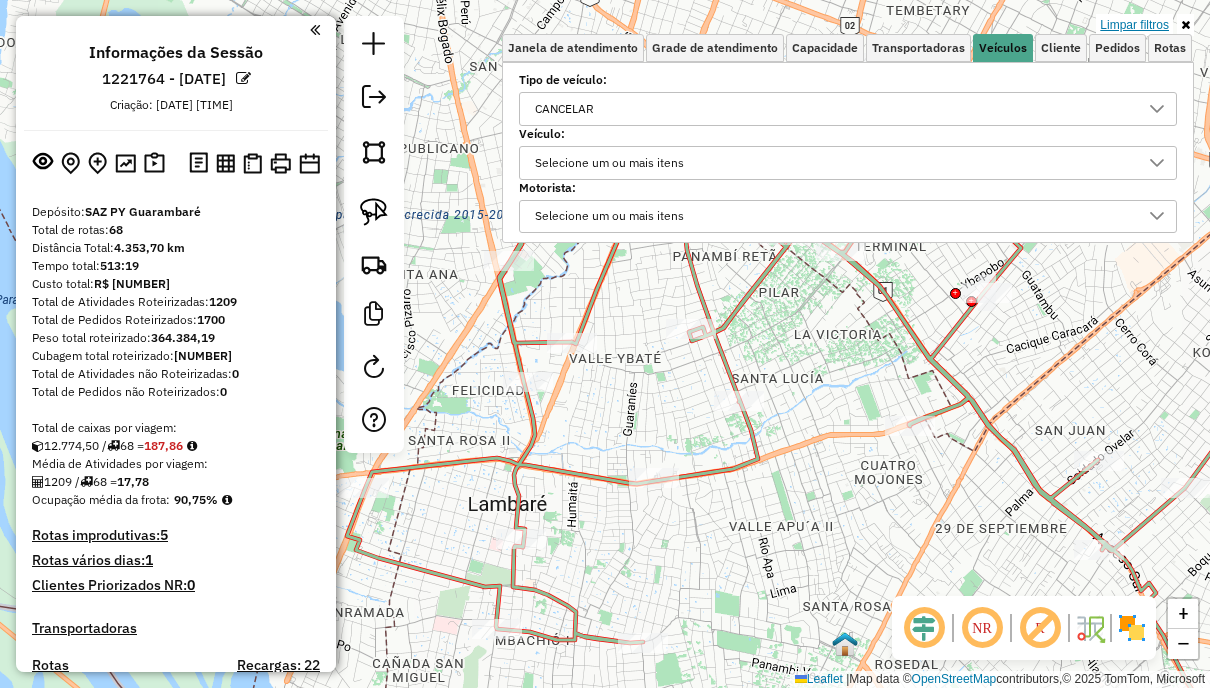 click on "Limpar filtros" at bounding box center [1134, 25] 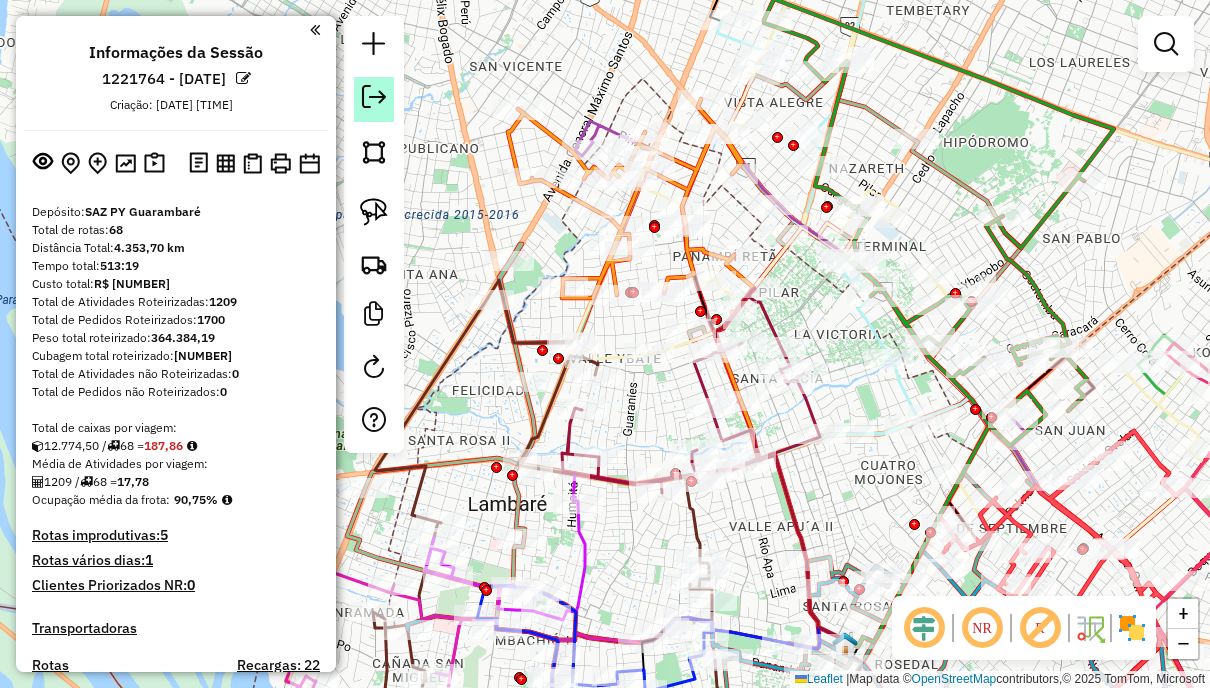 click 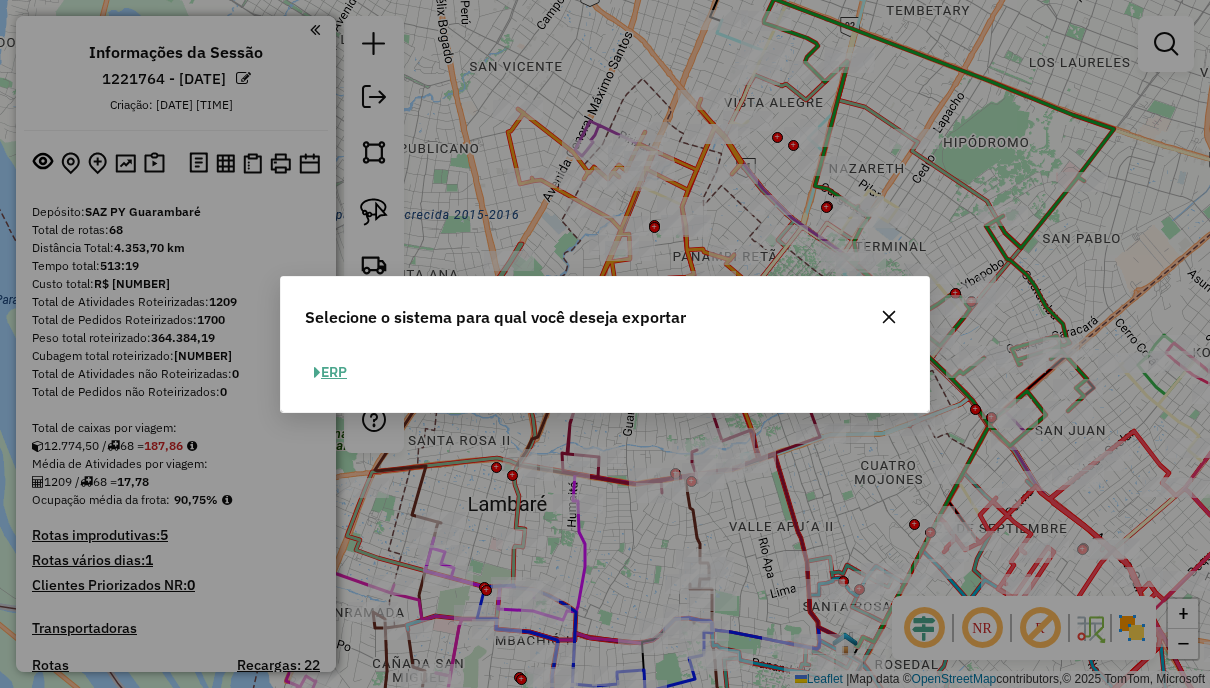 click on "ERP" 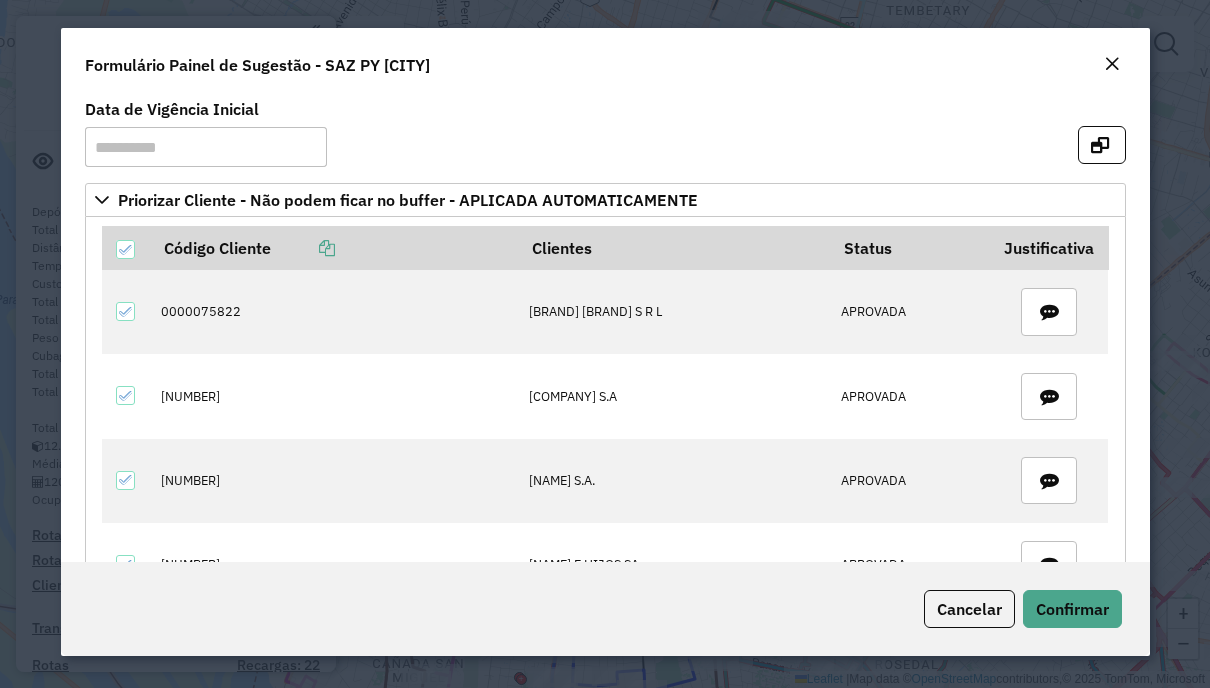 click 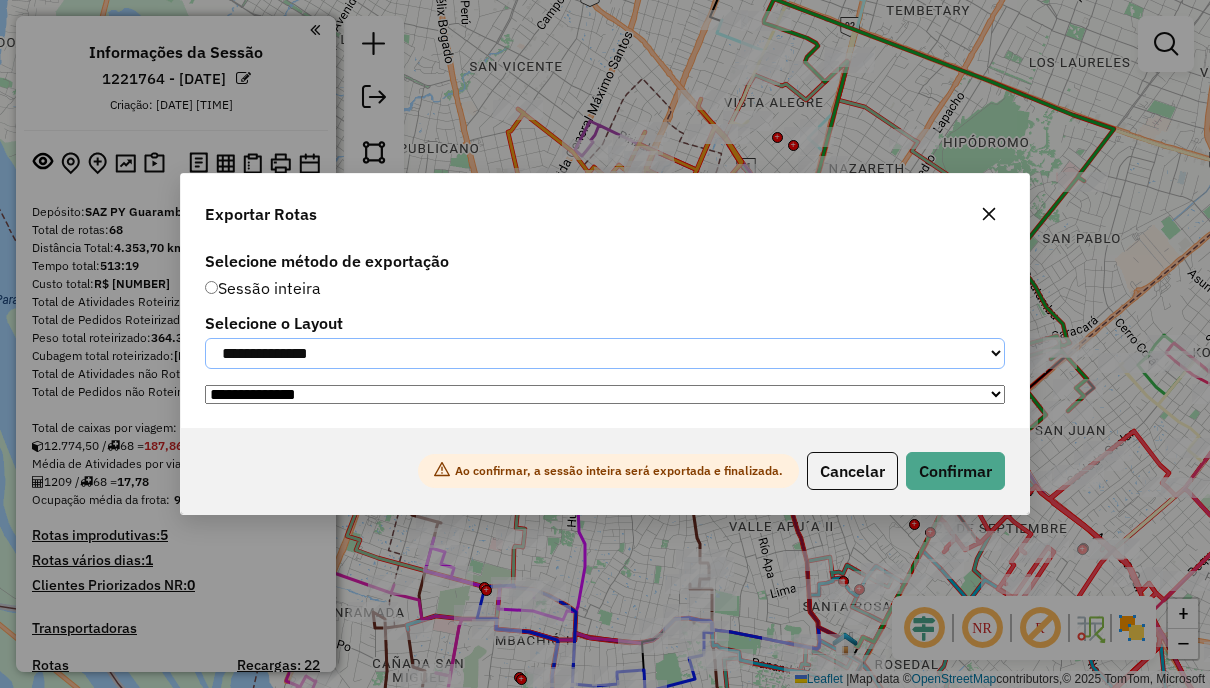 click on "**********" 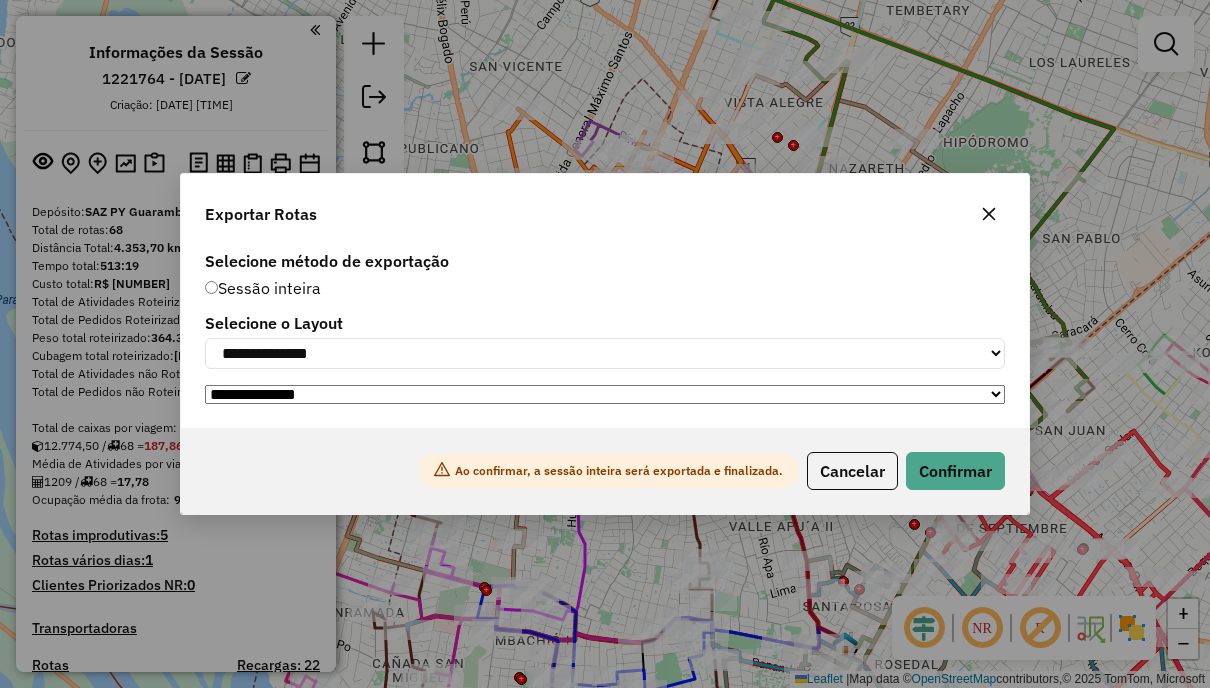 click on "**********" 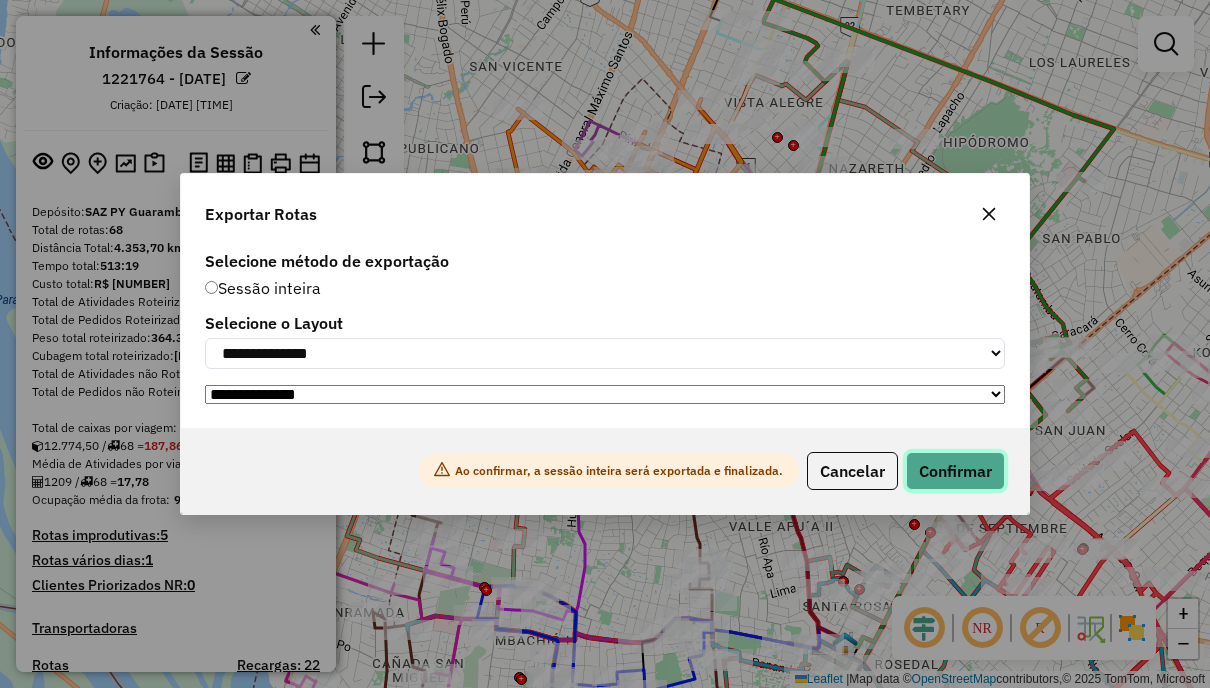 click on "Confirmar" 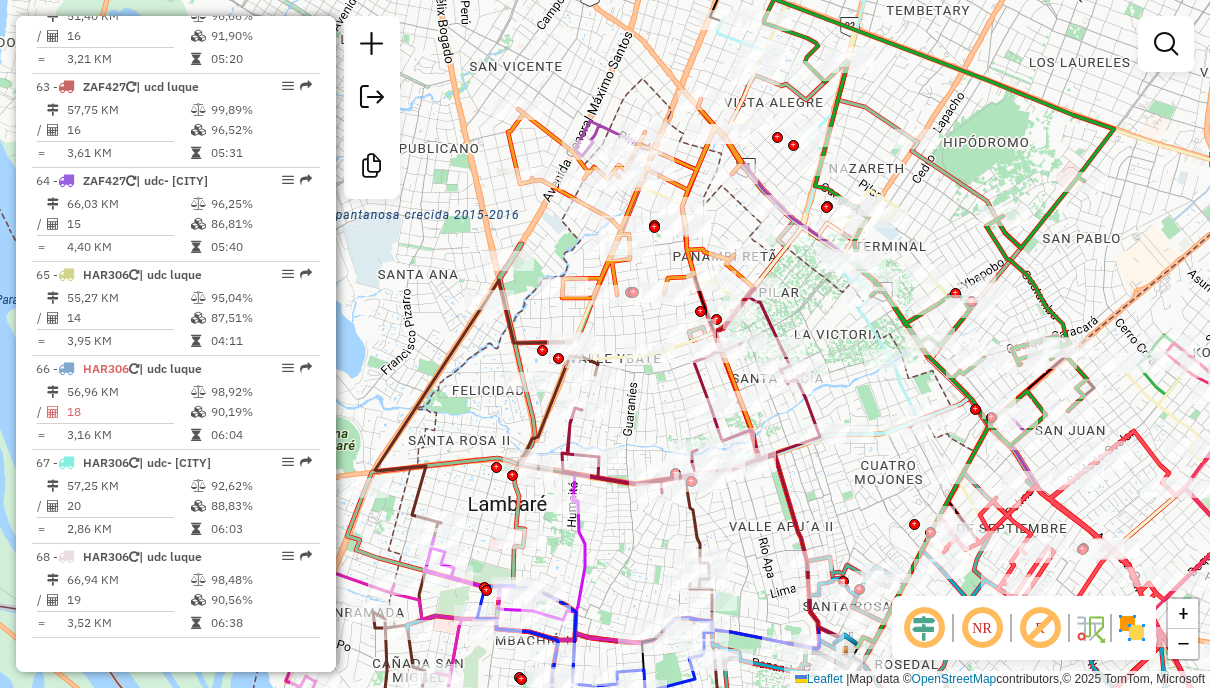 scroll, scrollTop: 7697, scrollLeft: 0, axis: vertical 